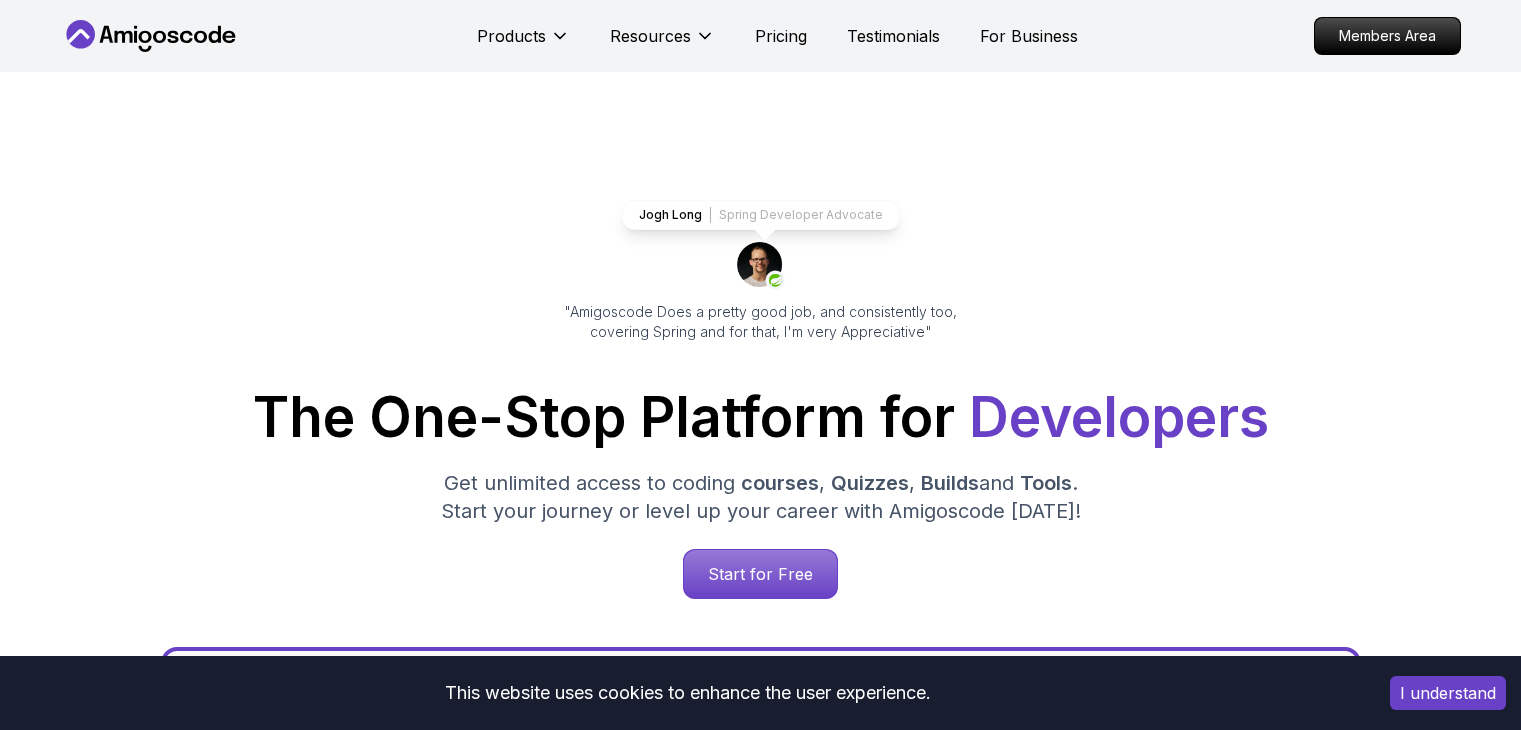 scroll, scrollTop: 1406, scrollLeft: 0, axis: vertical 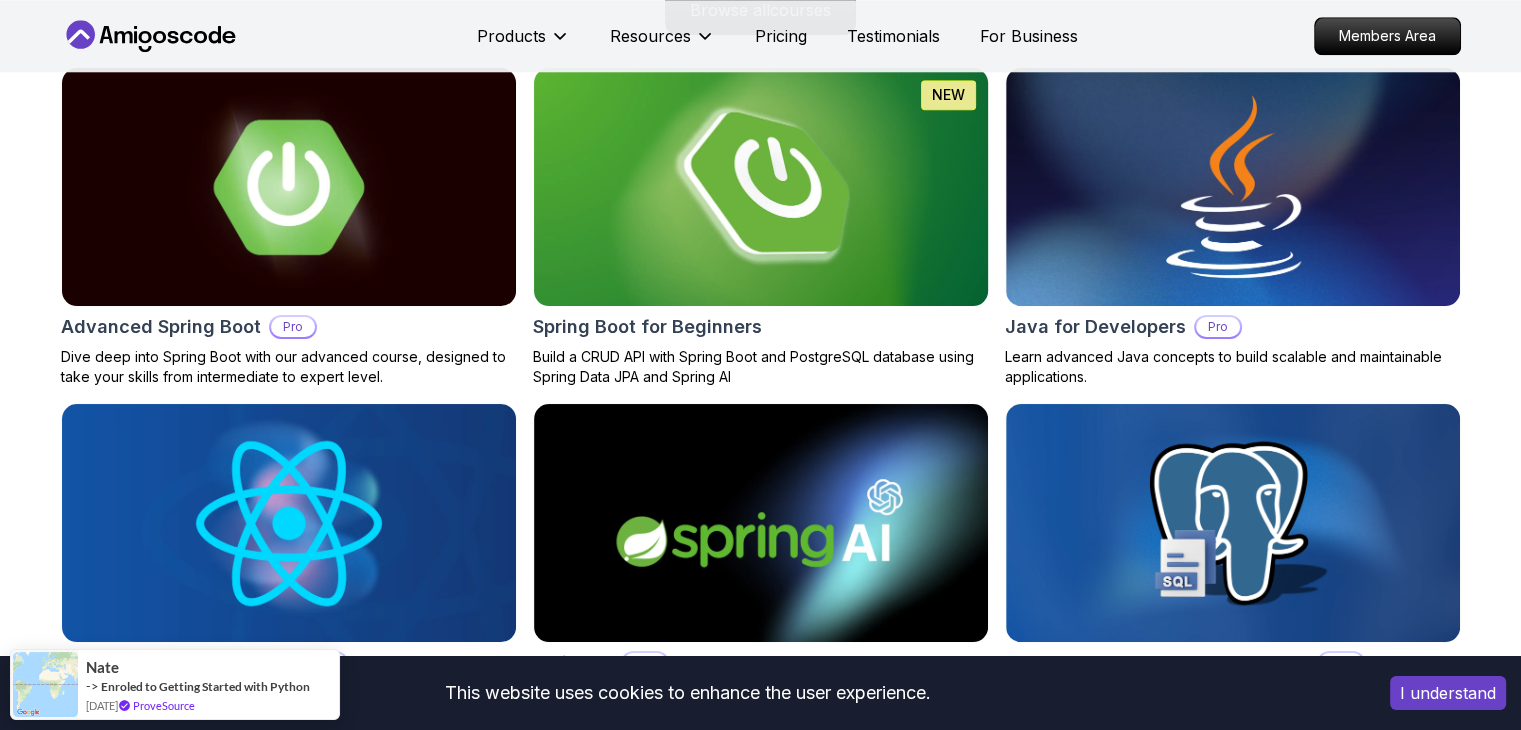 click on "Build a CRUD API with Spring Boot and PostgreSQL database using Spring Data JPA and Spring AI" at bounding box center (761, 367) 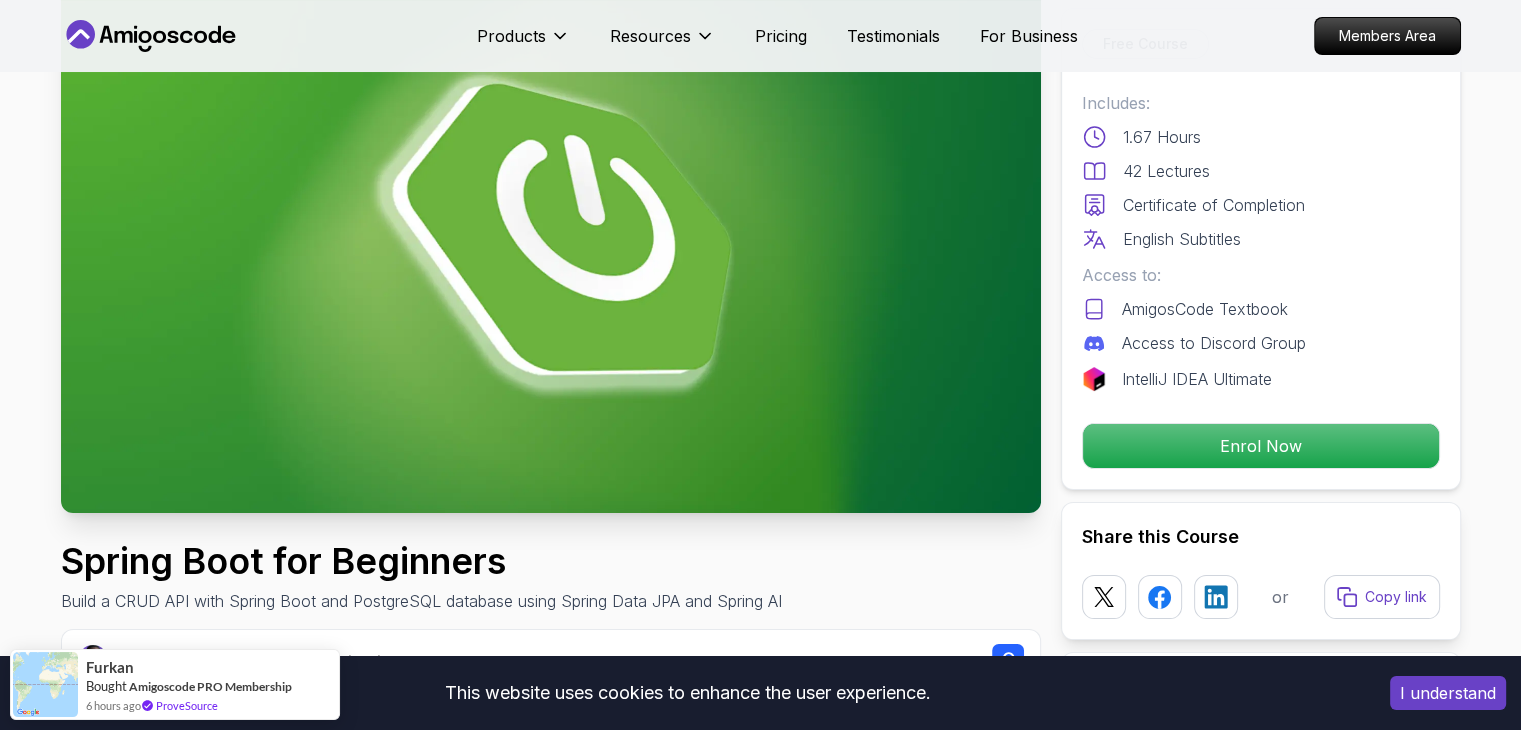 scroll, scrollTop: 160, scrollLeft: 0, axis: vertical 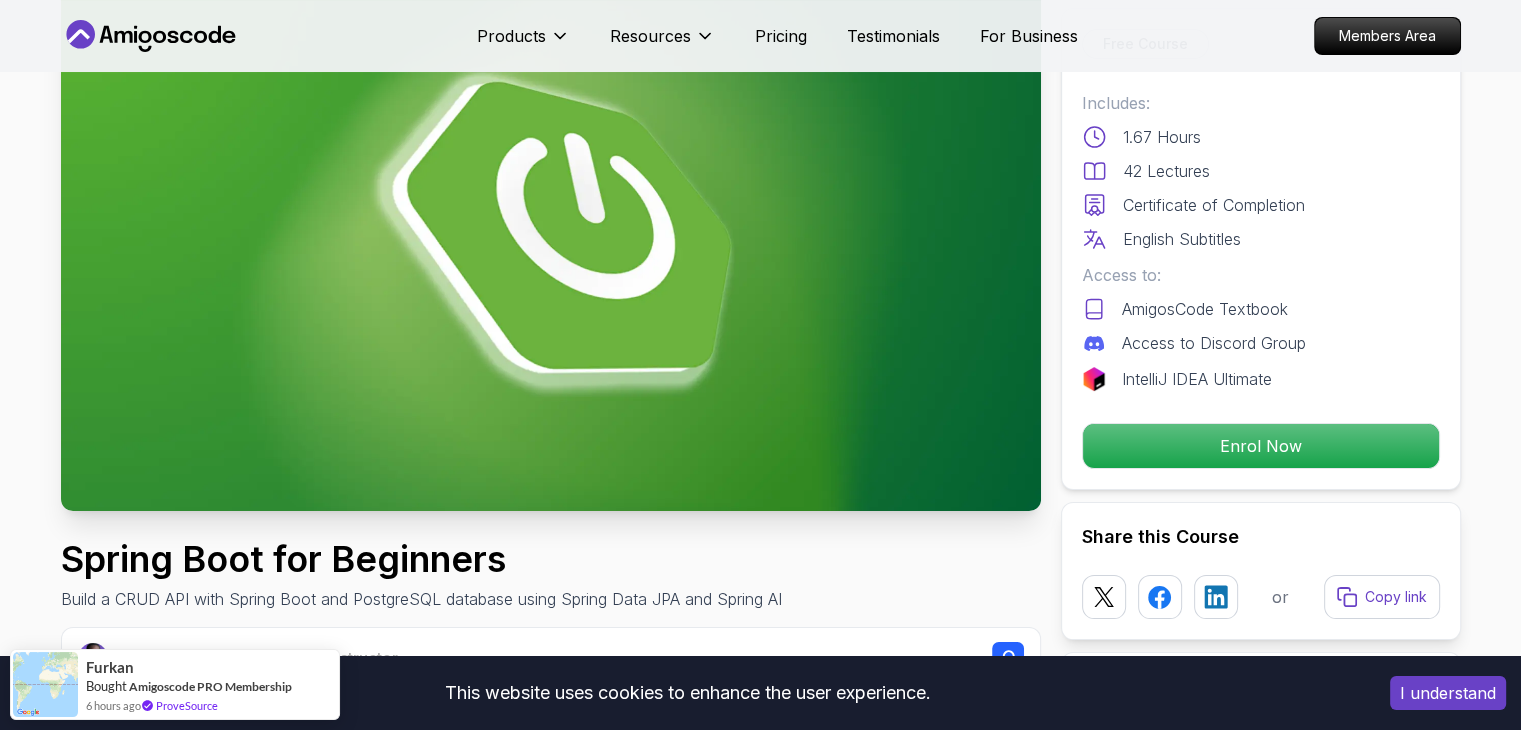 click on "Enrol Now" at bounding box center [1261, 446] 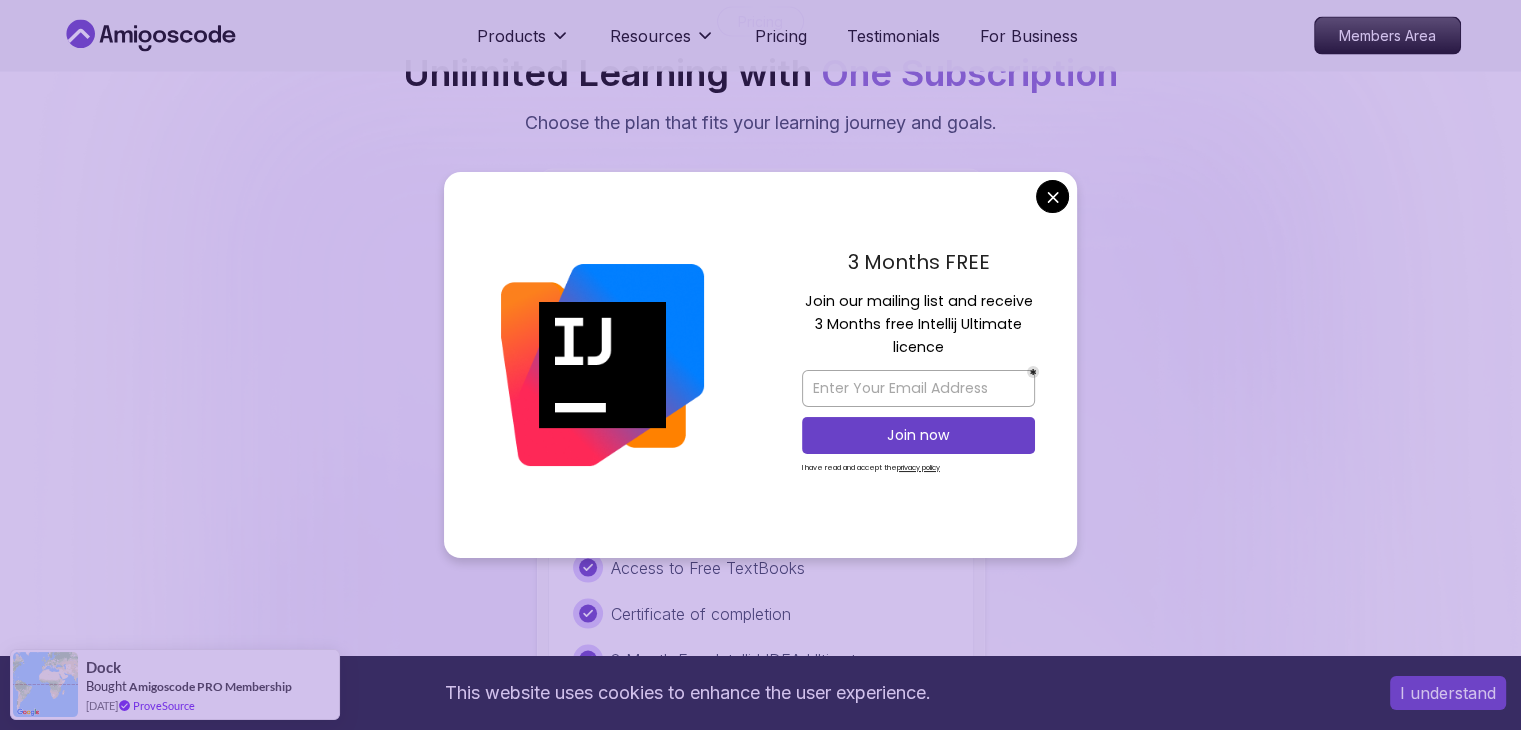 scroll, scrollTop: 4088, scrollLeft: 0, axis: vertical 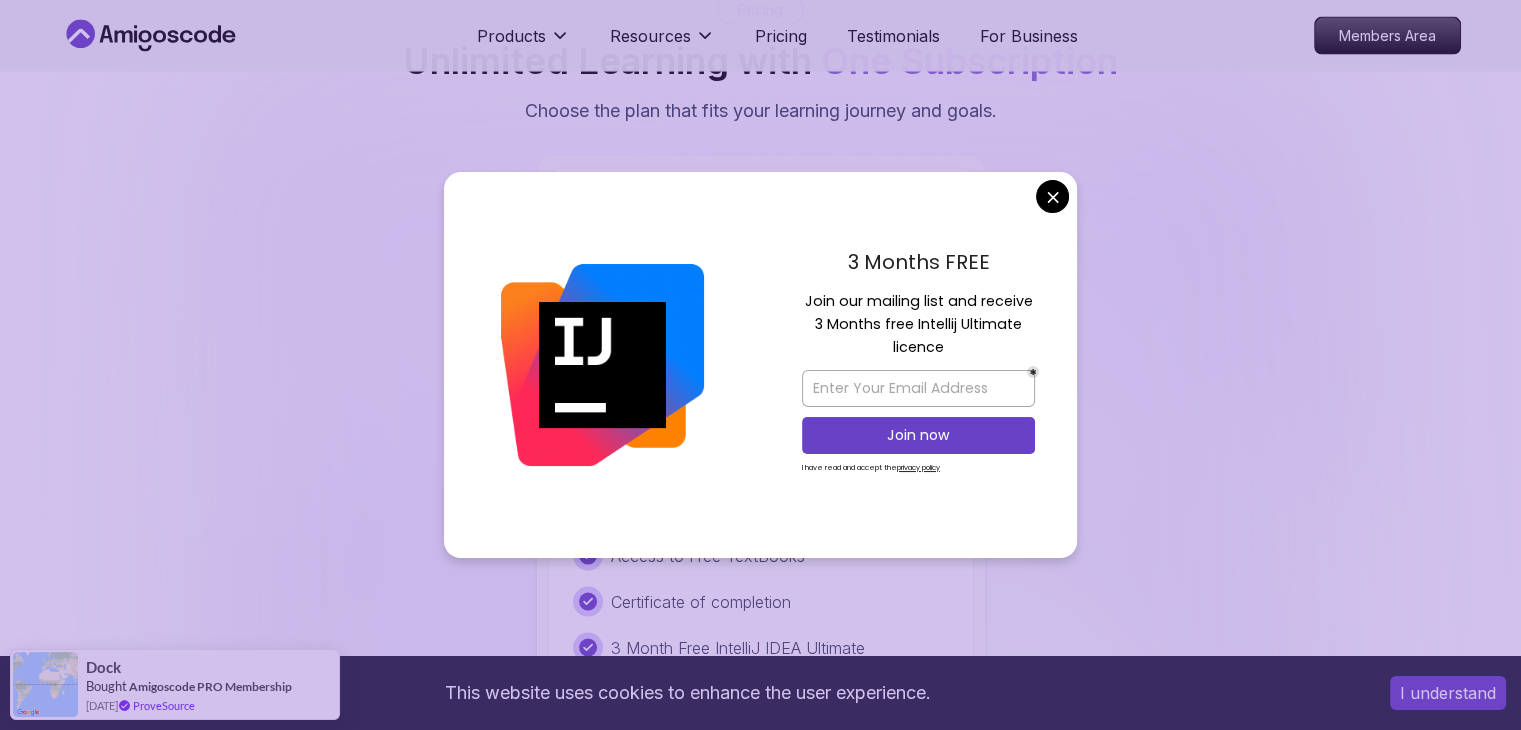 click on "3 Months FREE Join our mailing list and receive 3 Months free Intellij Ultimate licence Join now I have read and accept the  privacy policy" at bounding box center [918, 365] 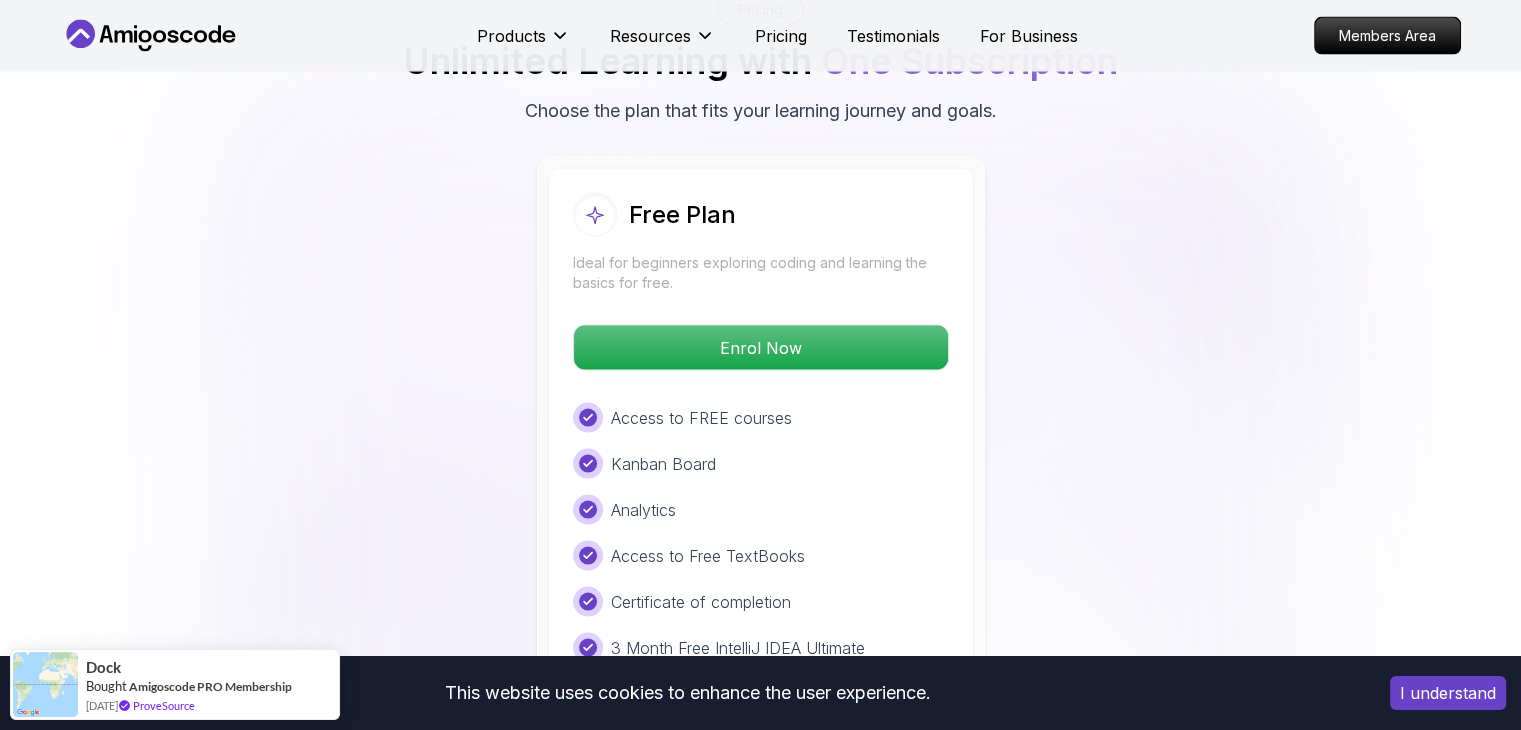 click on "This website uses cookies to enhance the user experience. I understand Products Resources Pricing Testimonials For Business Members Area Products Resources Pricing Testimonials For Business Members Area Spring Boot for Beginners Build a CRUD API with Spring Boot and PostgreSQL database using Spring Data JPA and Spring AI Mama Samba Braima Djalo  /   Instructor Free Course Includes: 1.67 Hours 42 Lectures Certificate of Completion English Subtitles Access to: AmigosCode Textbook Access to Discord Group IntelliJ IDEA Ultimate Enrol Now Share this Course or Copy link Got a Team of 5 or More? With one subscription, give your entire team access to all courses and features. Check our Business Plan Mama Samba Braima Djalo  /   Instructor What you will learn java spring spring-boot postgres terminal ai git github chatgpt The Basics of Spring - Learn the fundamental concepts and features of the Spring framework. Spring Boot - Understand how to use Spring Boot to simplify the development of Spring applications." at bounding box center (760, 970) 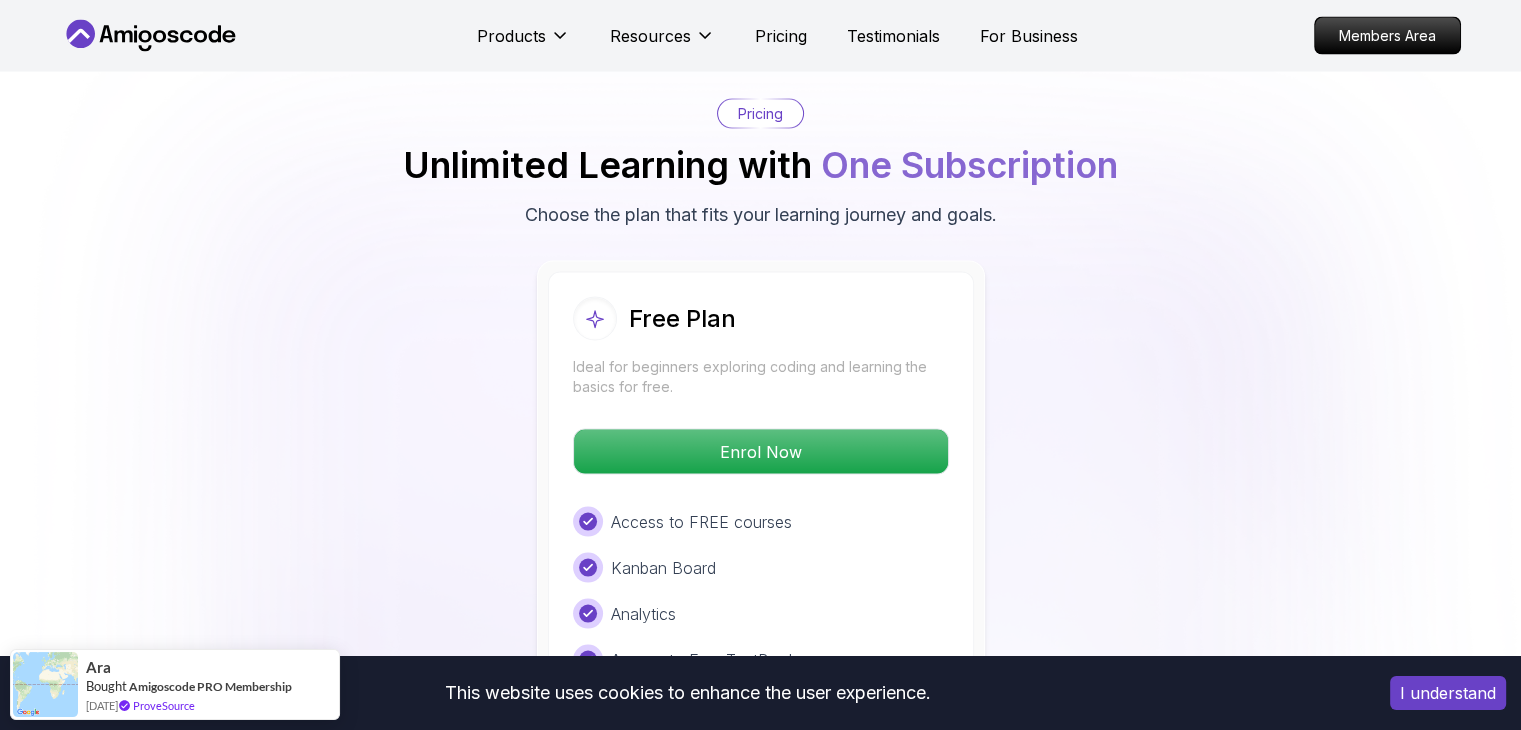 scroll, scrollTop: 4008, scrollLeft: 0, axis: vertical 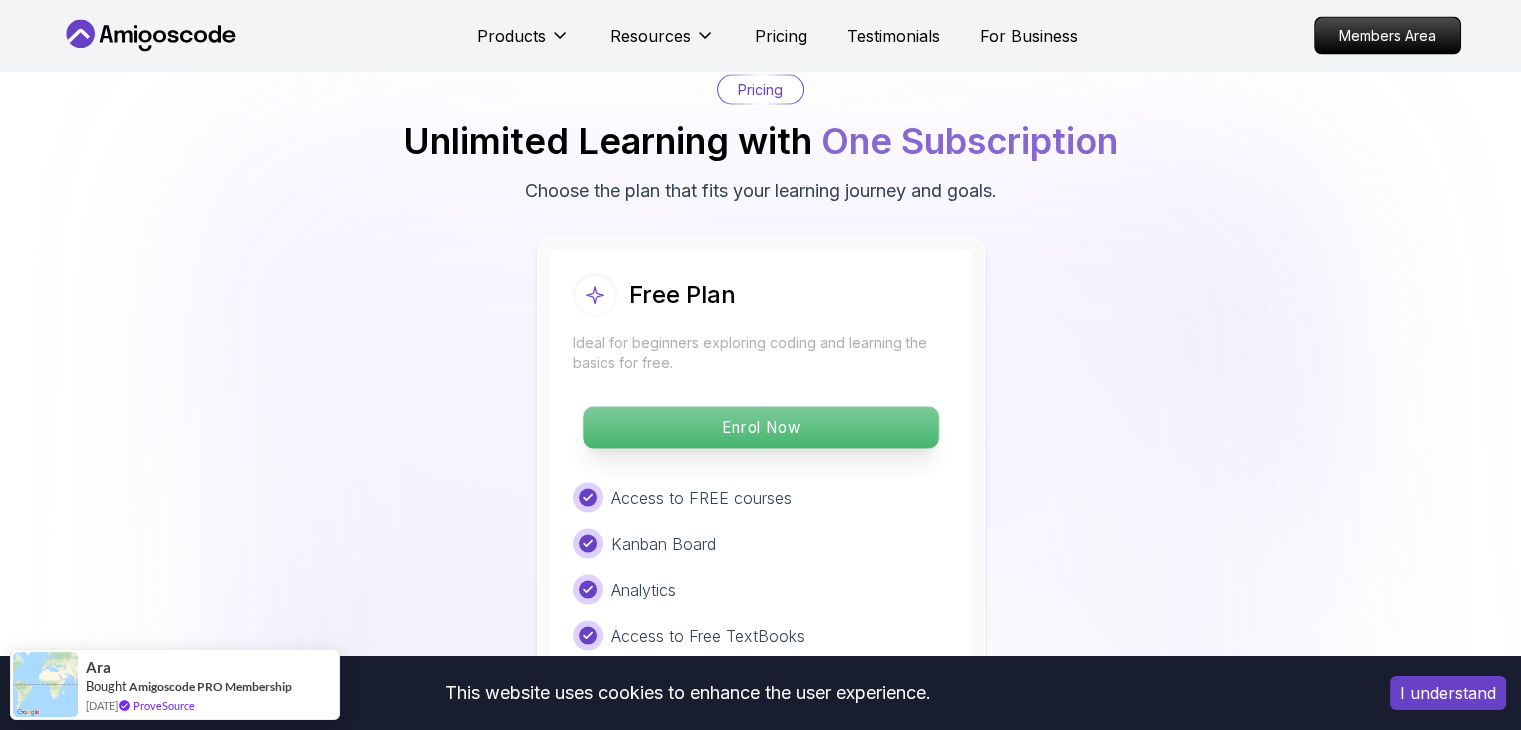 click on "Enrol Now" at bounding box center [760, 428] 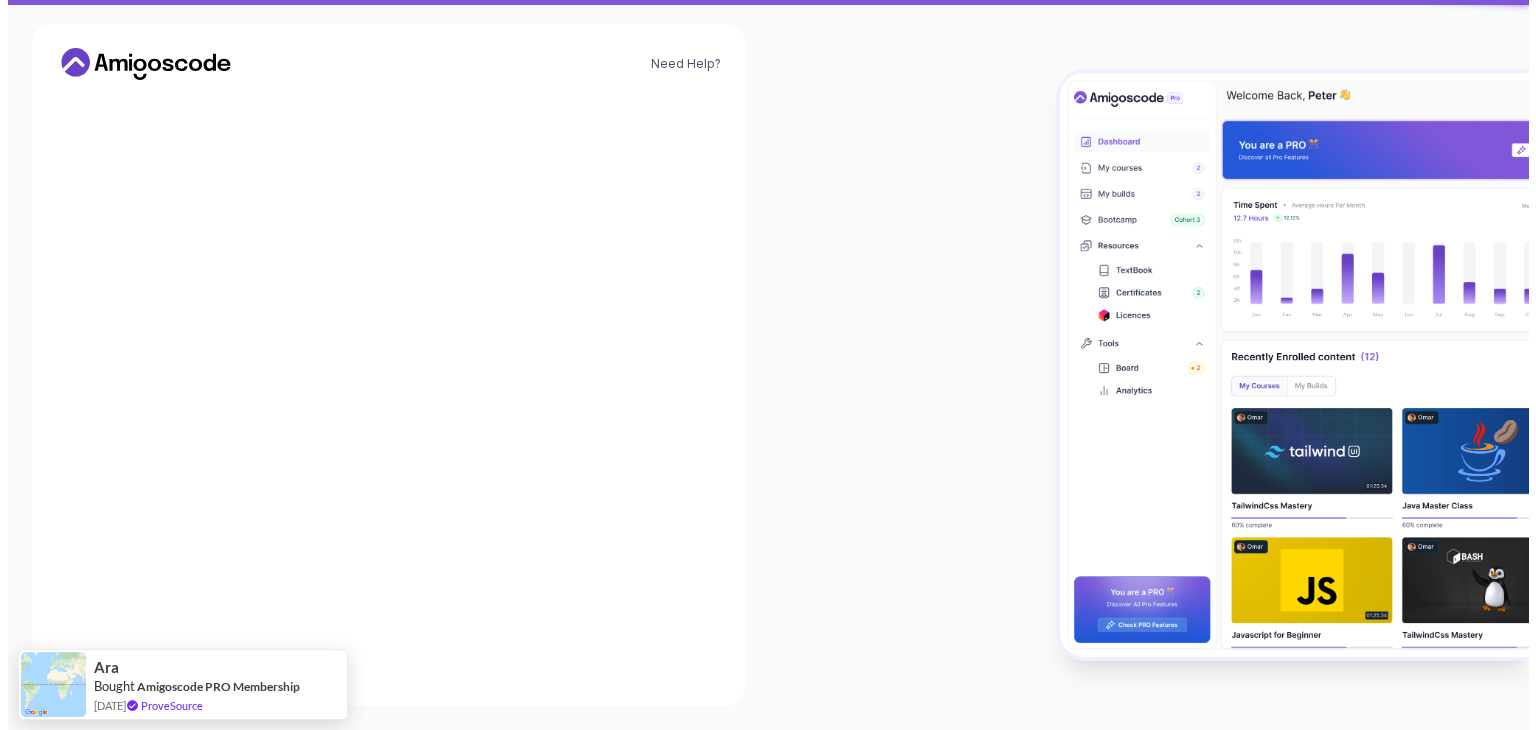 scroll, scrollTop: 0, scrollLeft: 0, axis: both 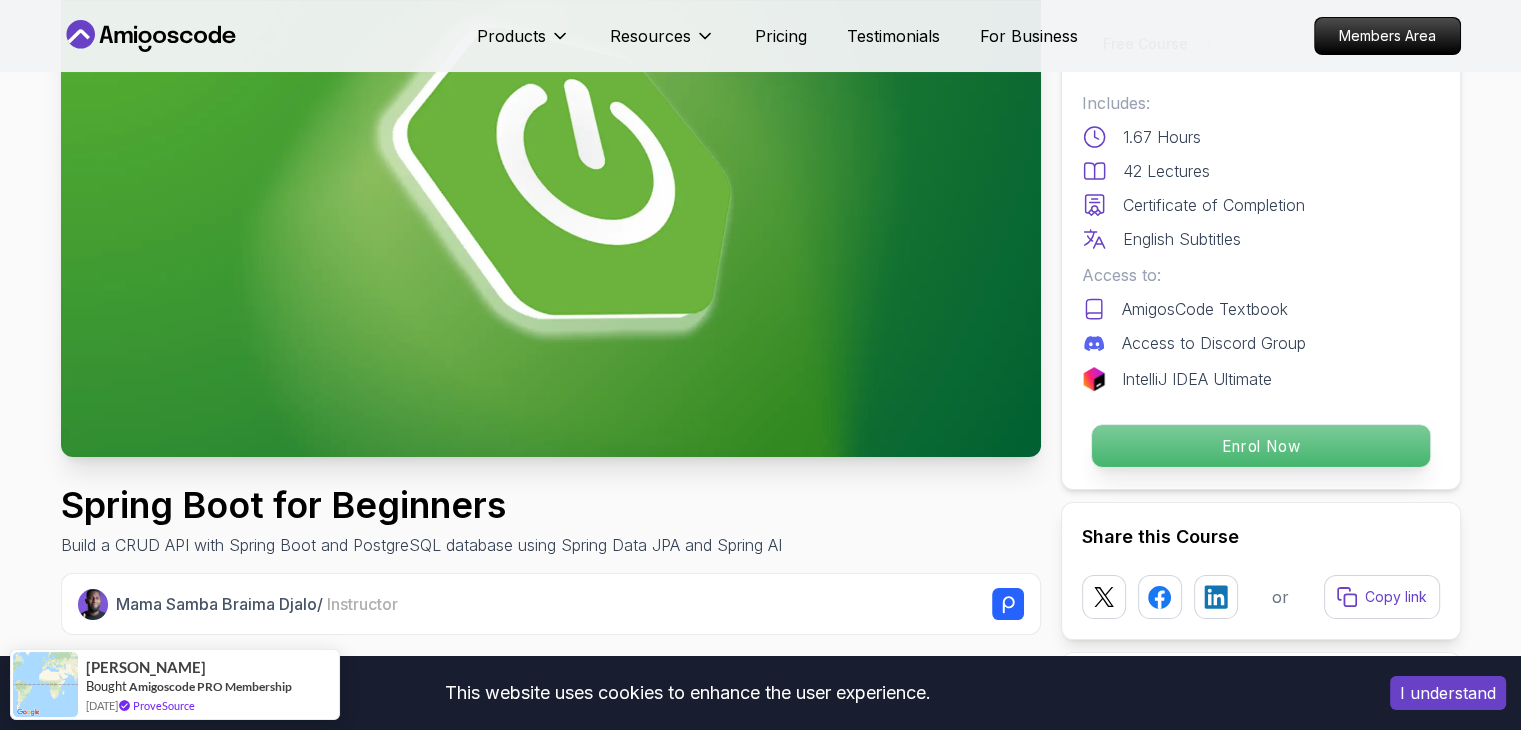 click on "Enrol Now" at bounding box center (1260, 446) 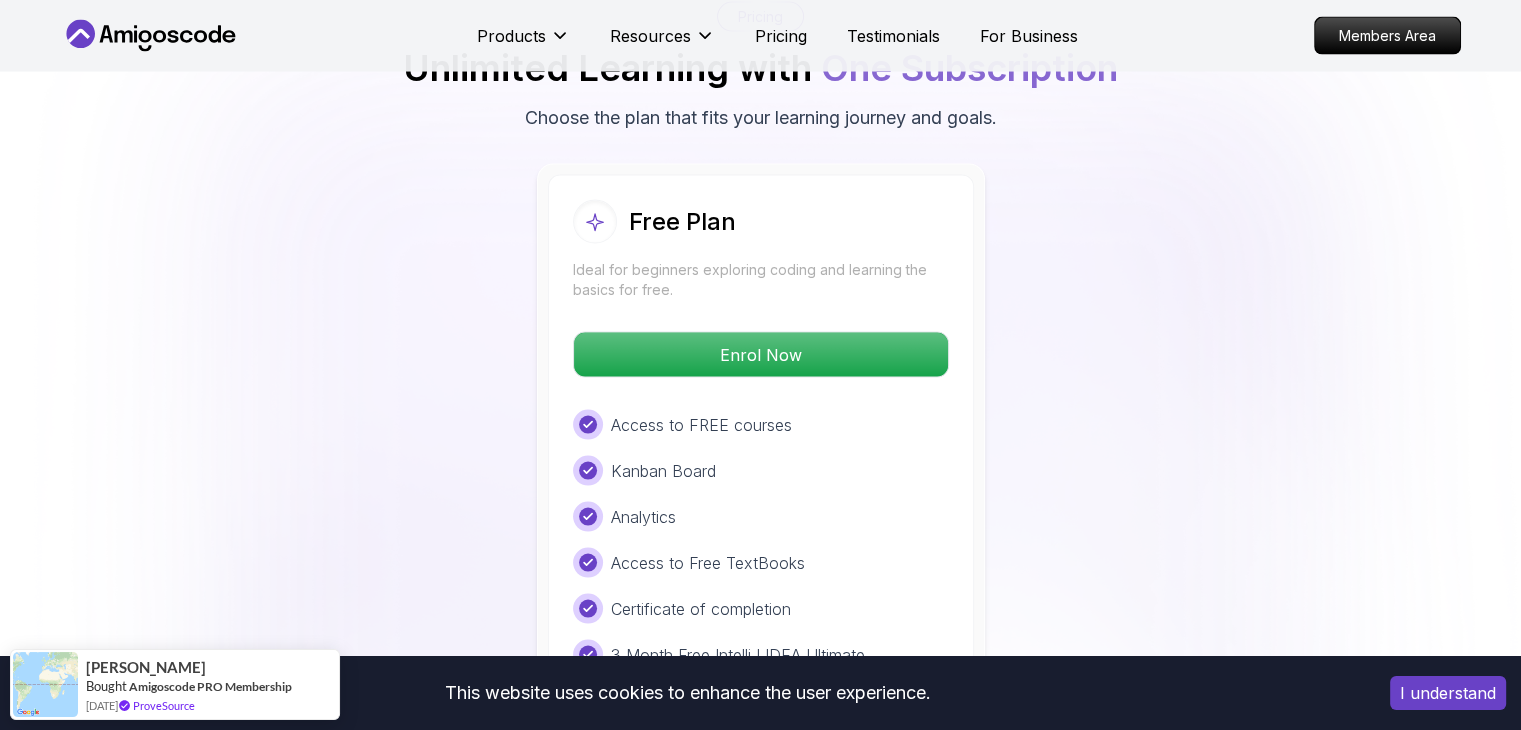 scroll, scrollTop: 4080, scrollLeft: 0, axis: vertical 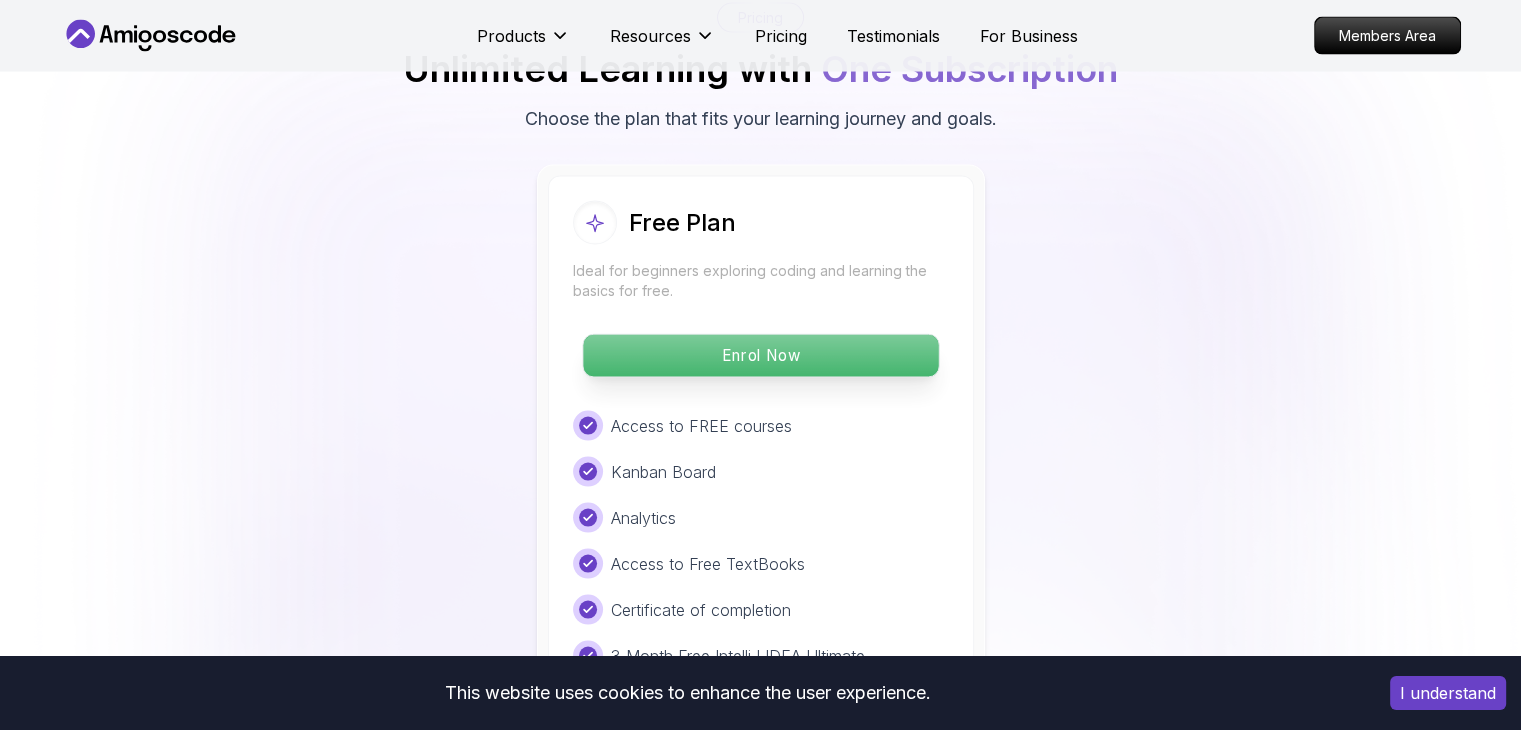 click on "Enrol Now" at bounding box center (760, 356) 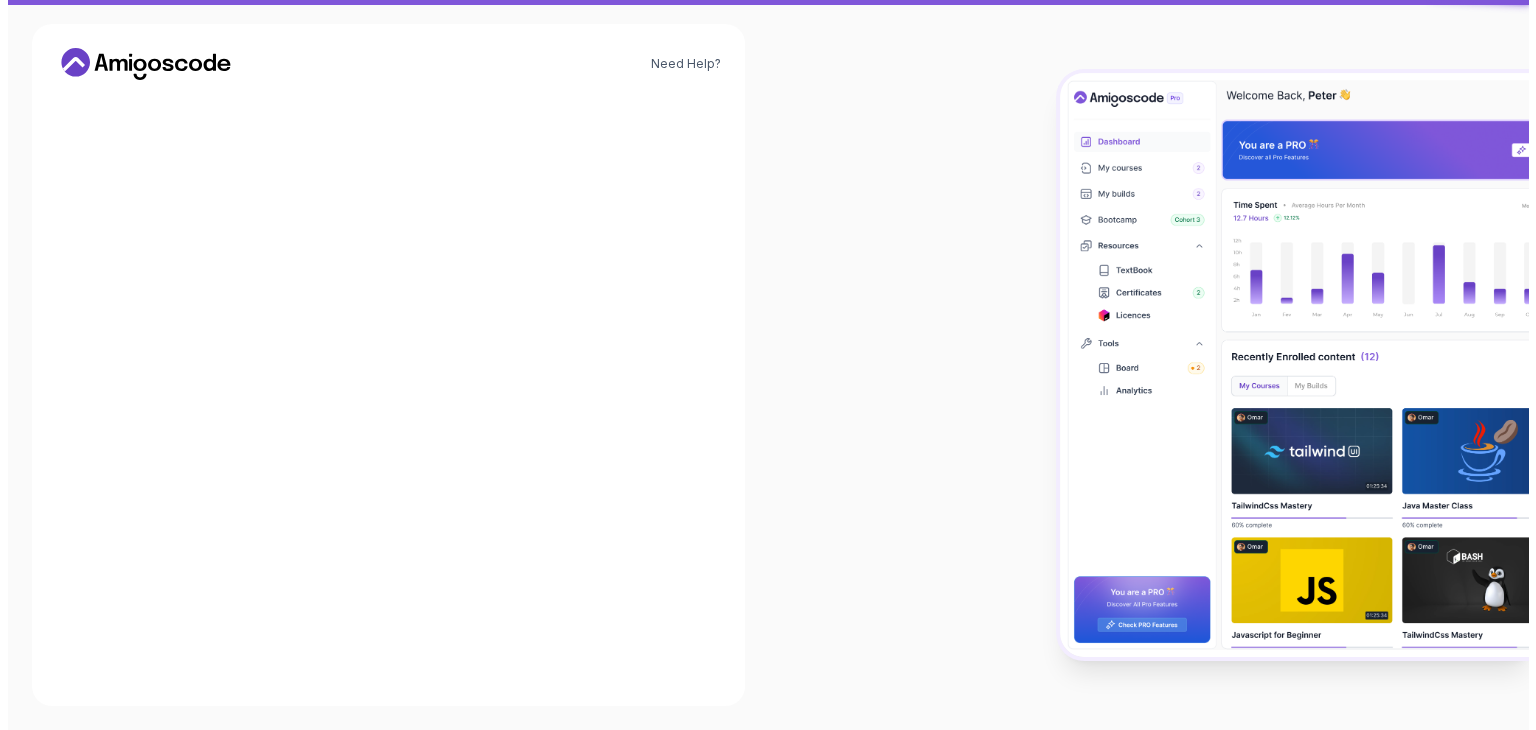 scroll, scrollTop: 0, scrollLeft: 0, axis: both 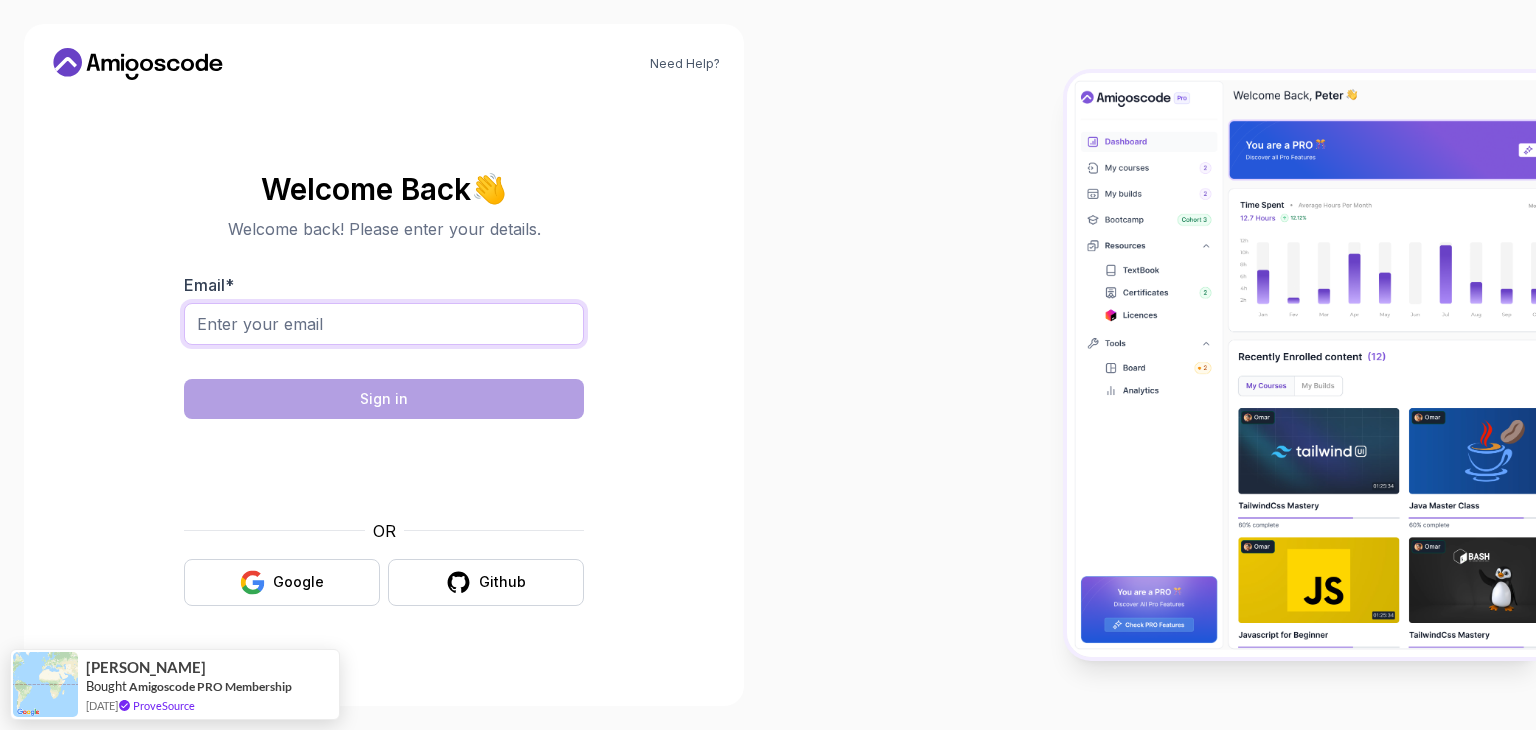 click on "Email *" at bounding box center [384, 324] 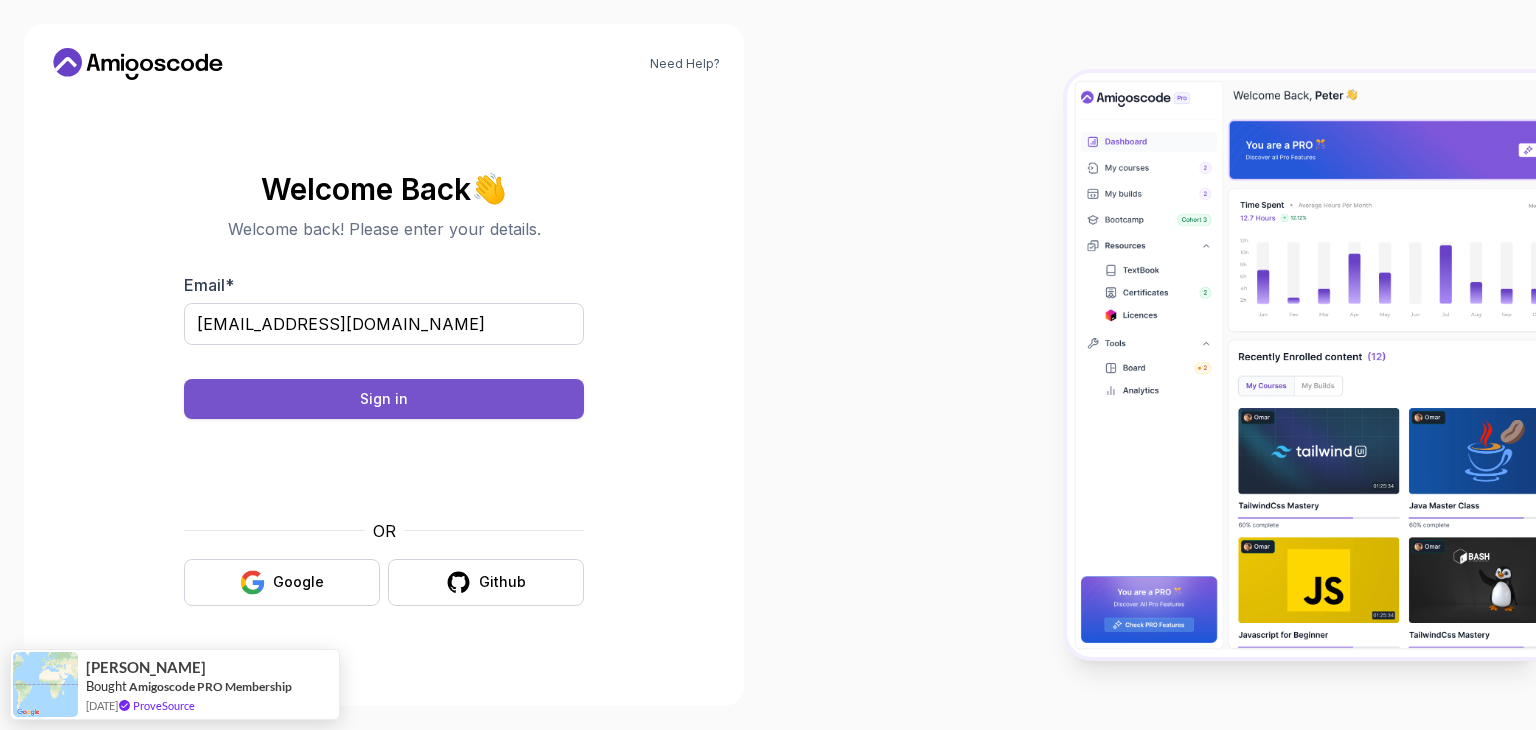 click on "Sign in" at bounding box center (384, 399) 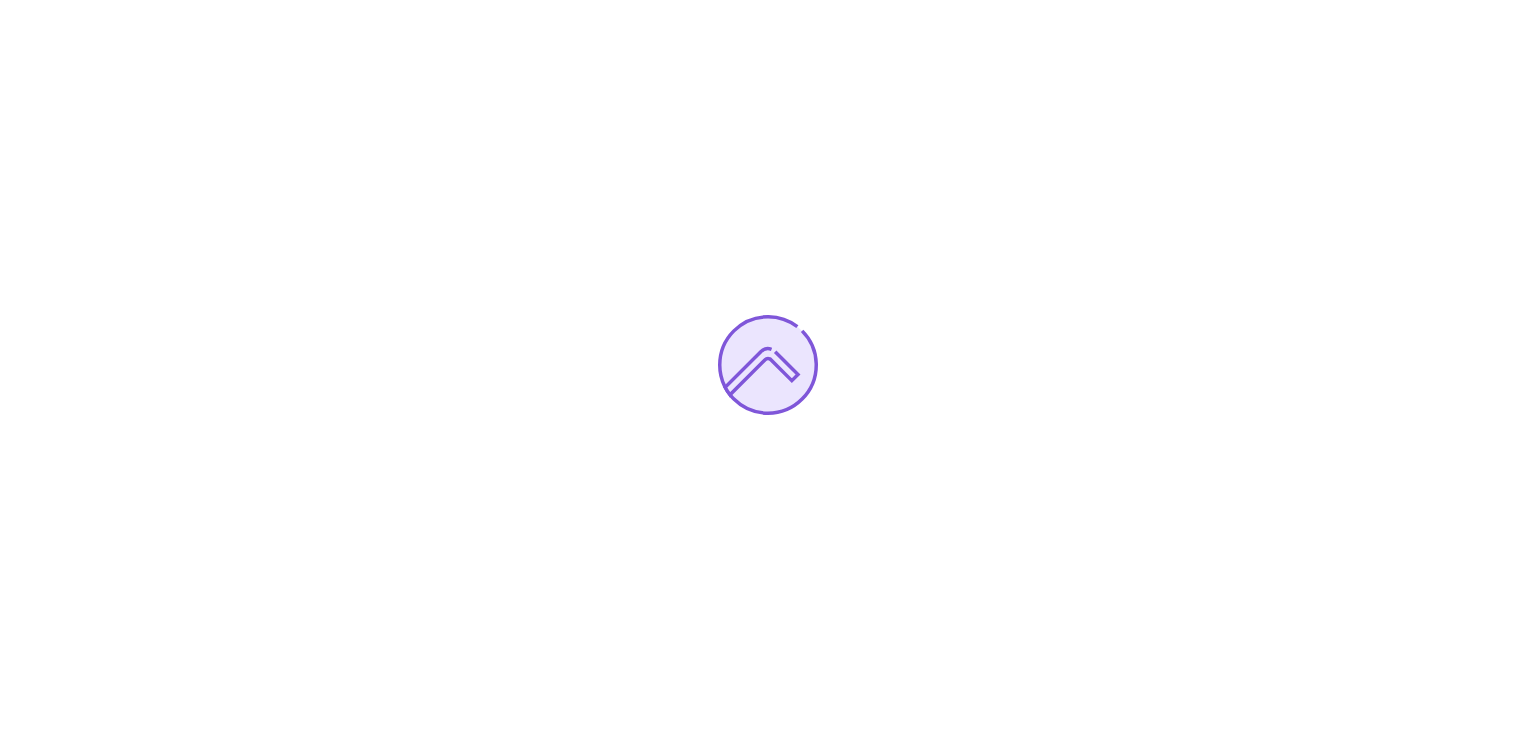 scroll, scrollTop: 0, scrollLeft: 0, axis: both 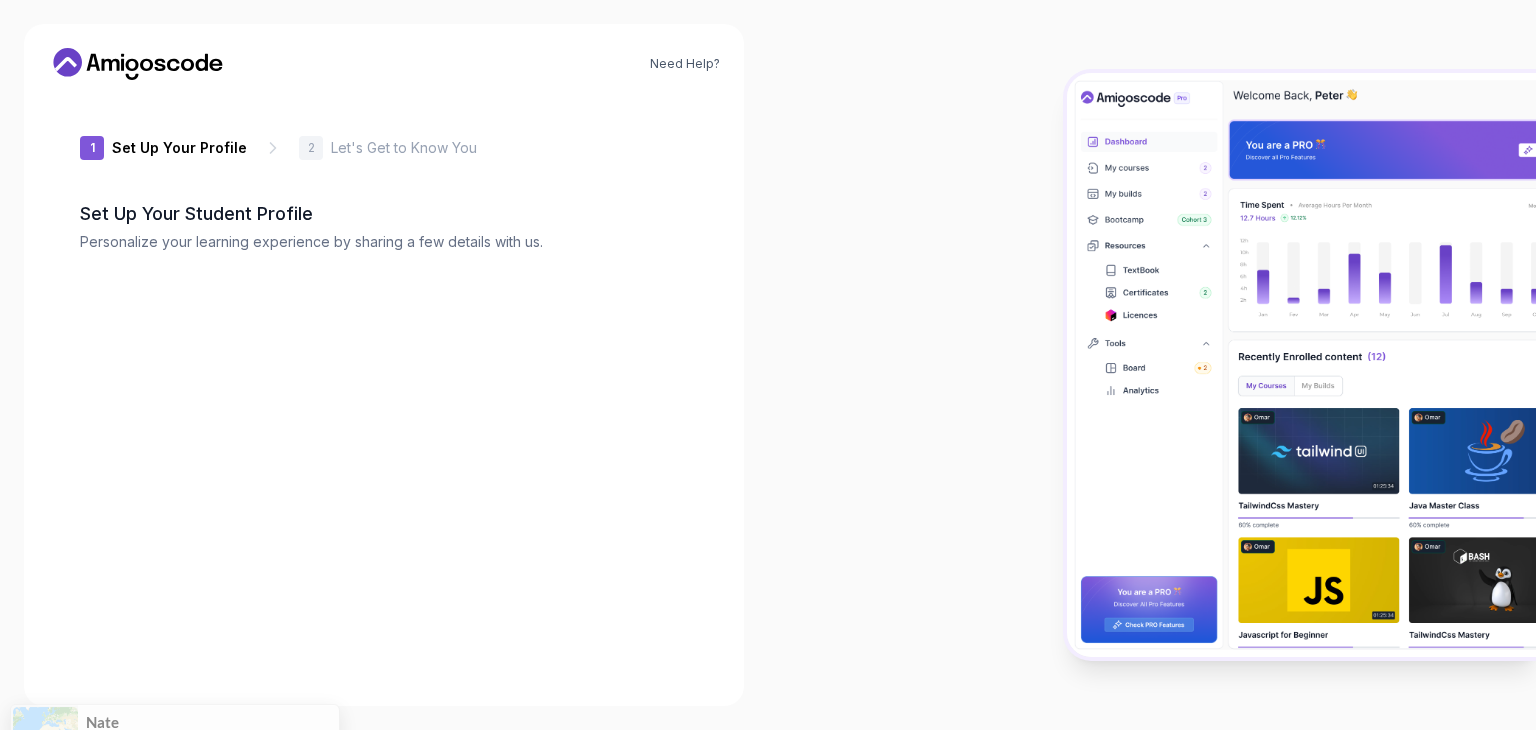 type on "daringfalcon92a63" 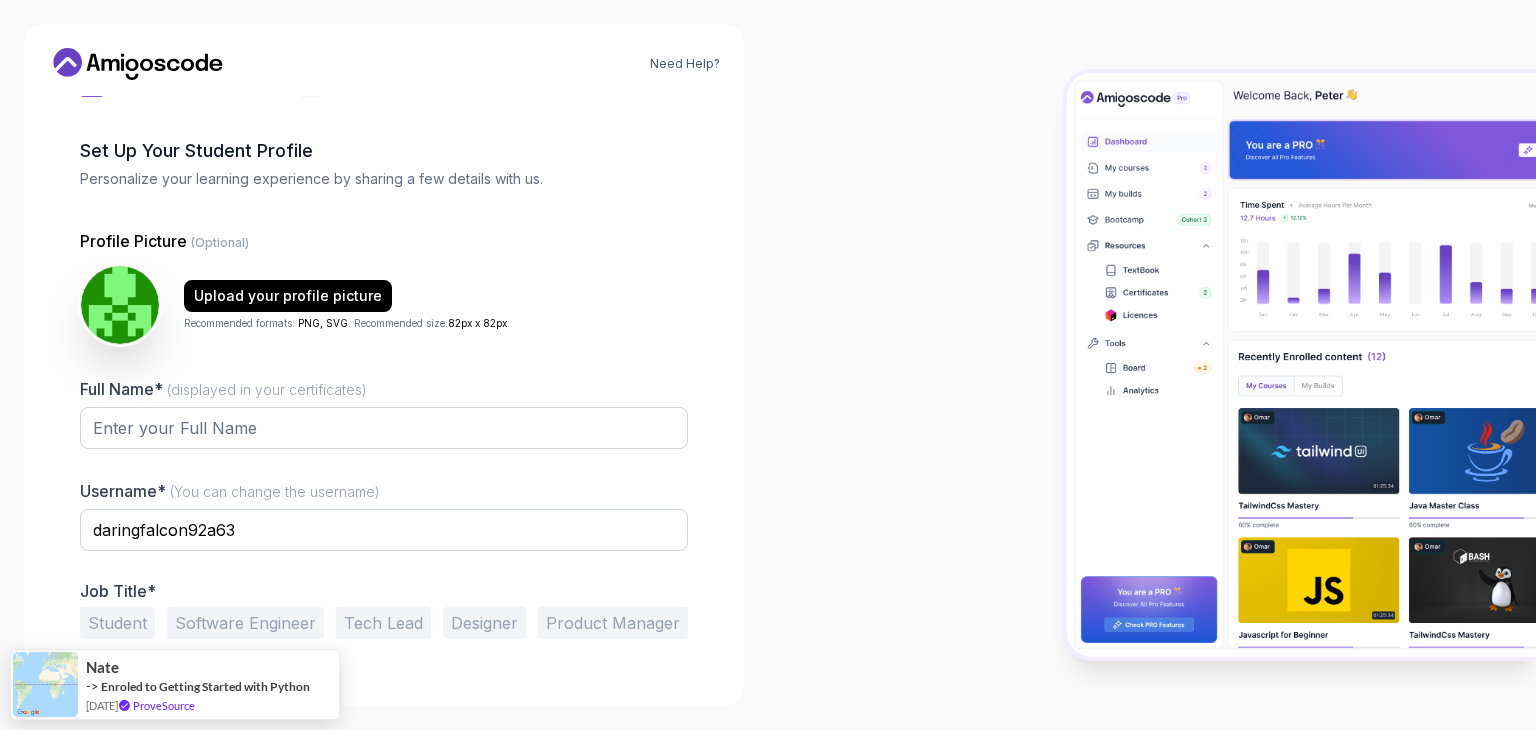 scroll, scrollTop: 64, scrollLeft: 0, axis: vertical 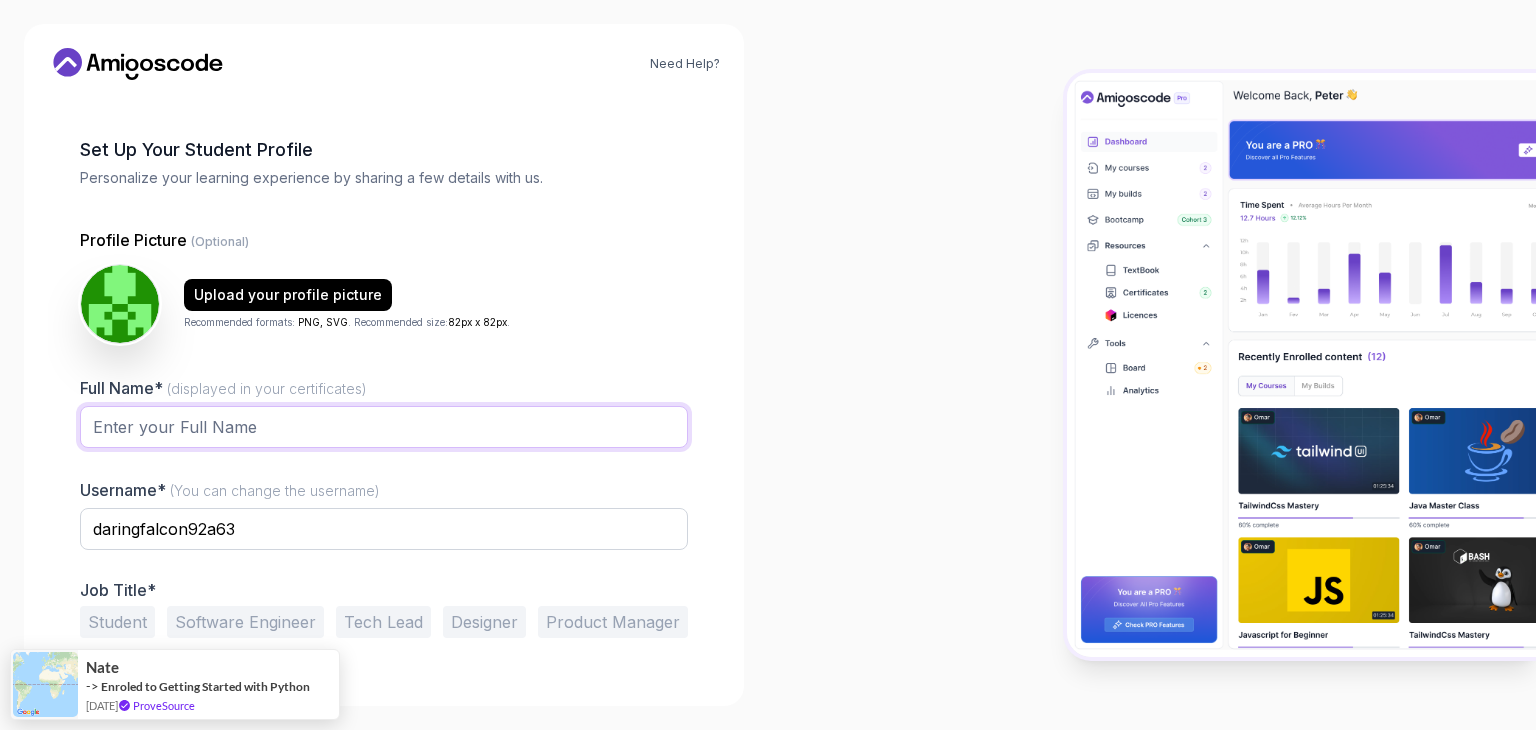 click on "Full Name*   (displayed in your certificates)" at bounding box center (384, 427) 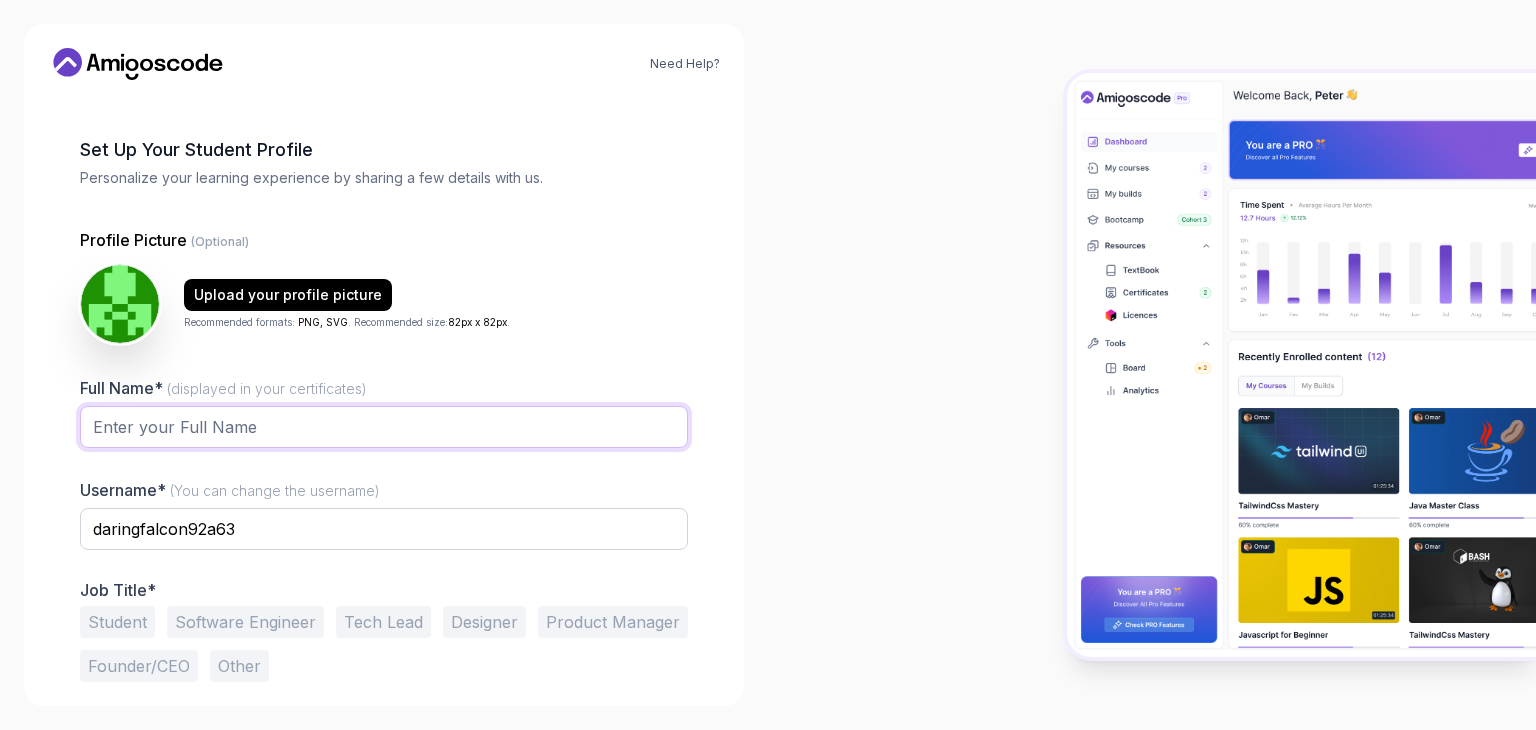 type on "CHITTIPANTULA [PERSON_NAME]" 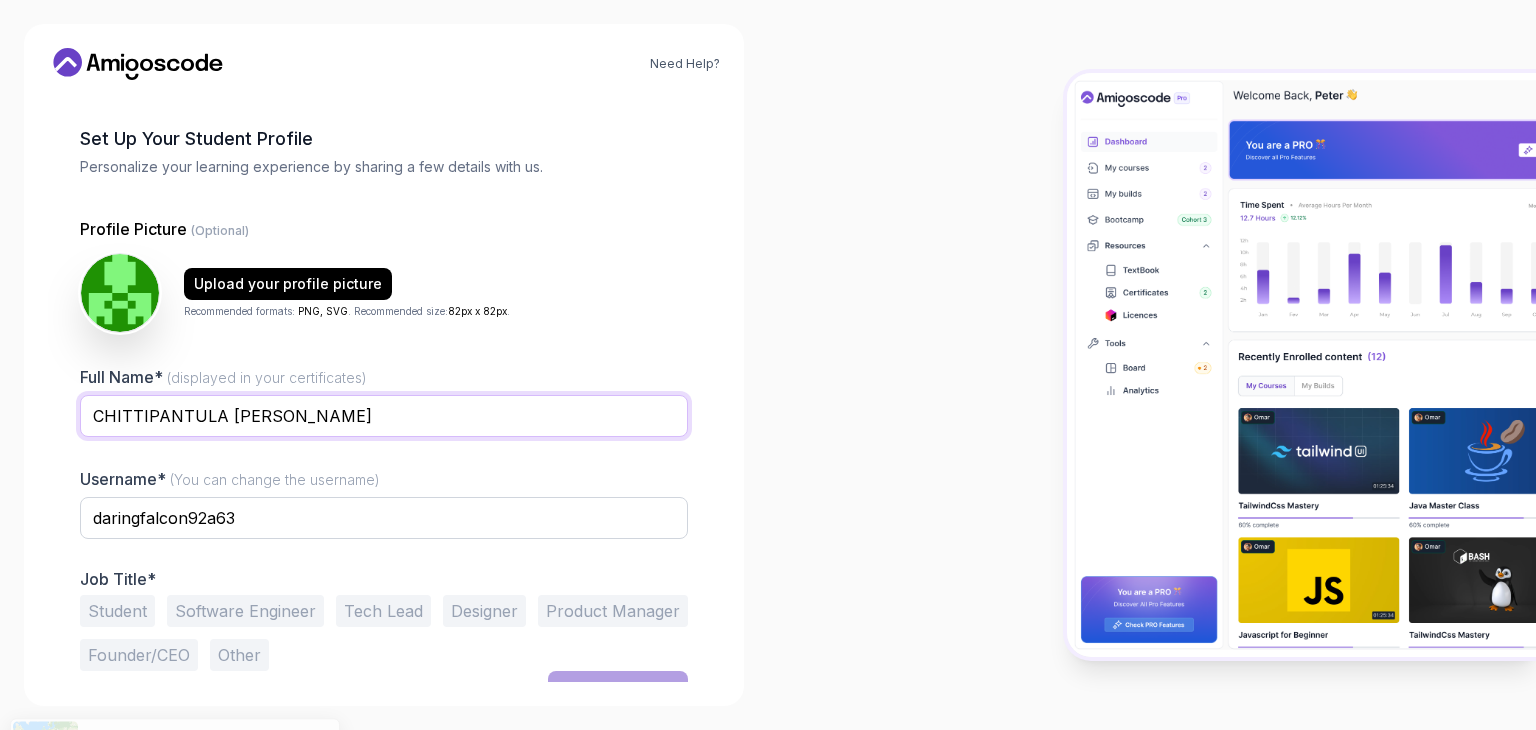 scroll, scrollTop: 76, scrollLeft: 0, axis: vertical 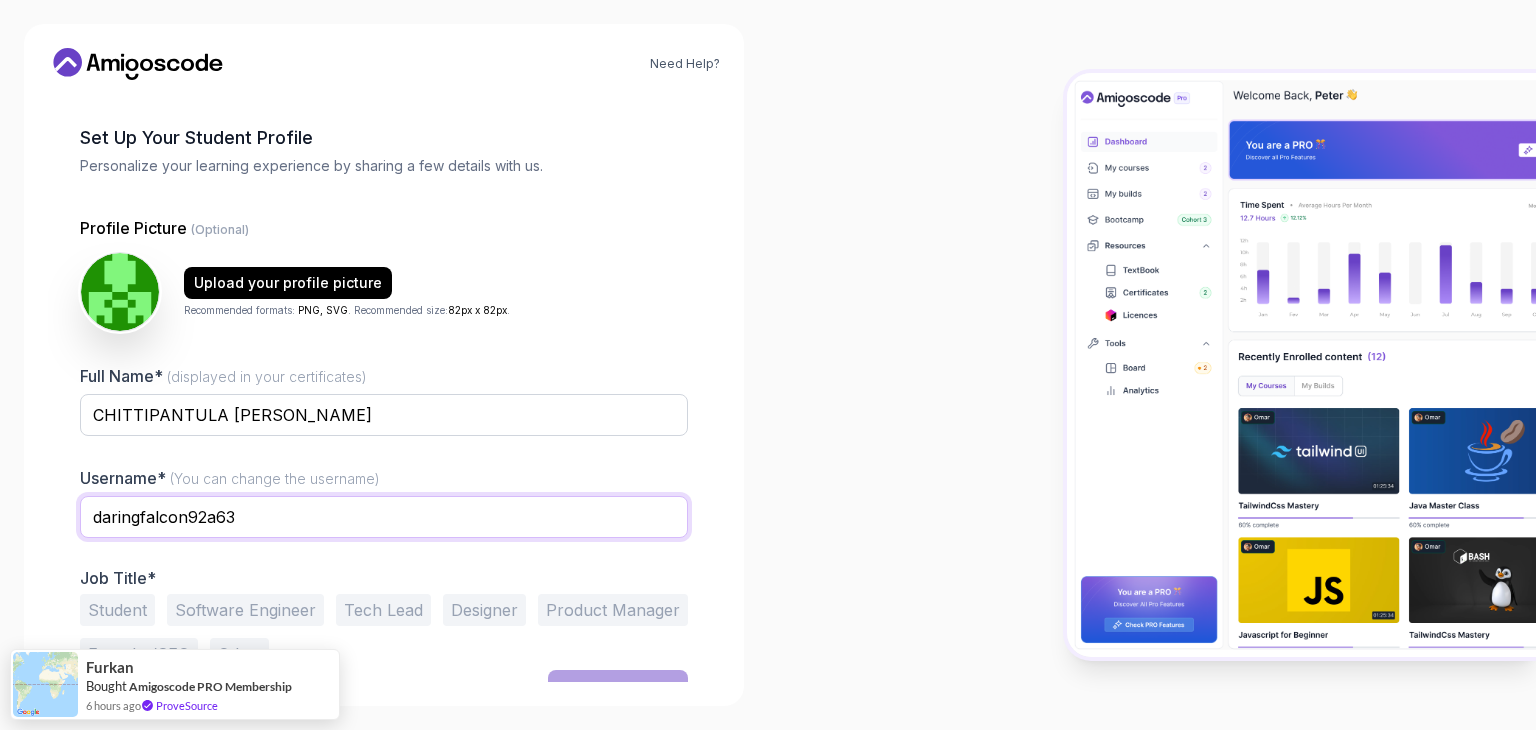 click on "daringfalcon92a63" at bounding box center [384, 517] 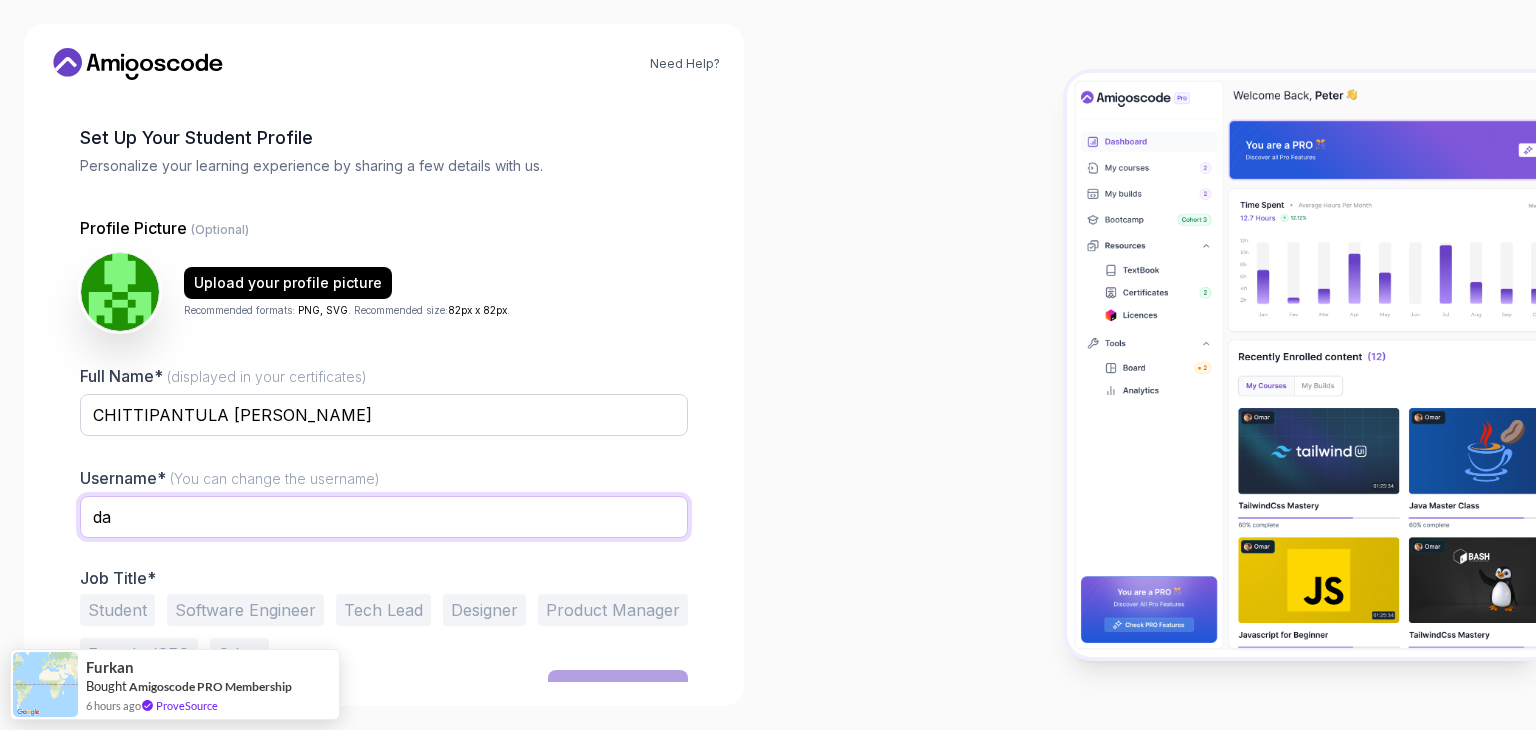 type on "d" 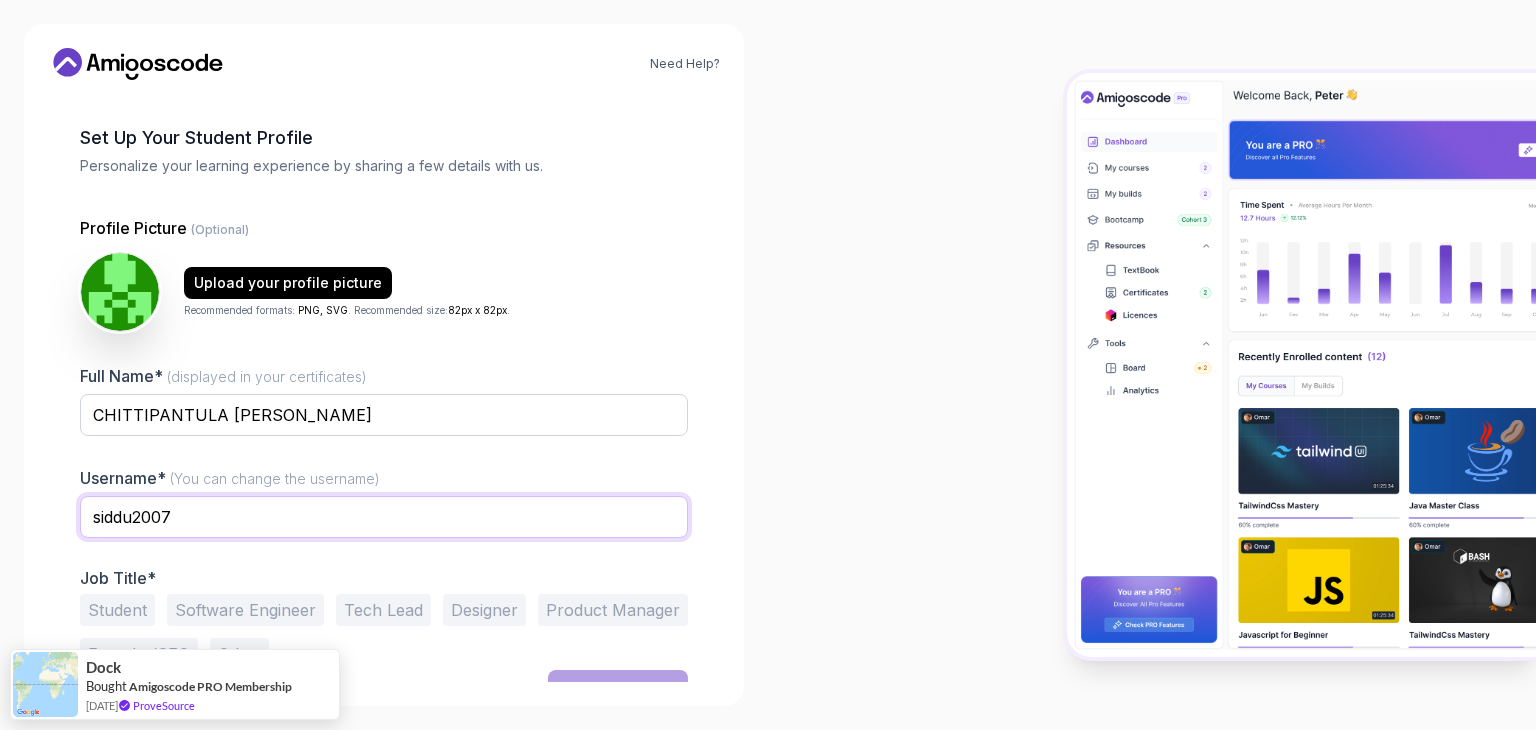 scroll, scrollTop: 104, scrollLeft: 0, axis: vertical 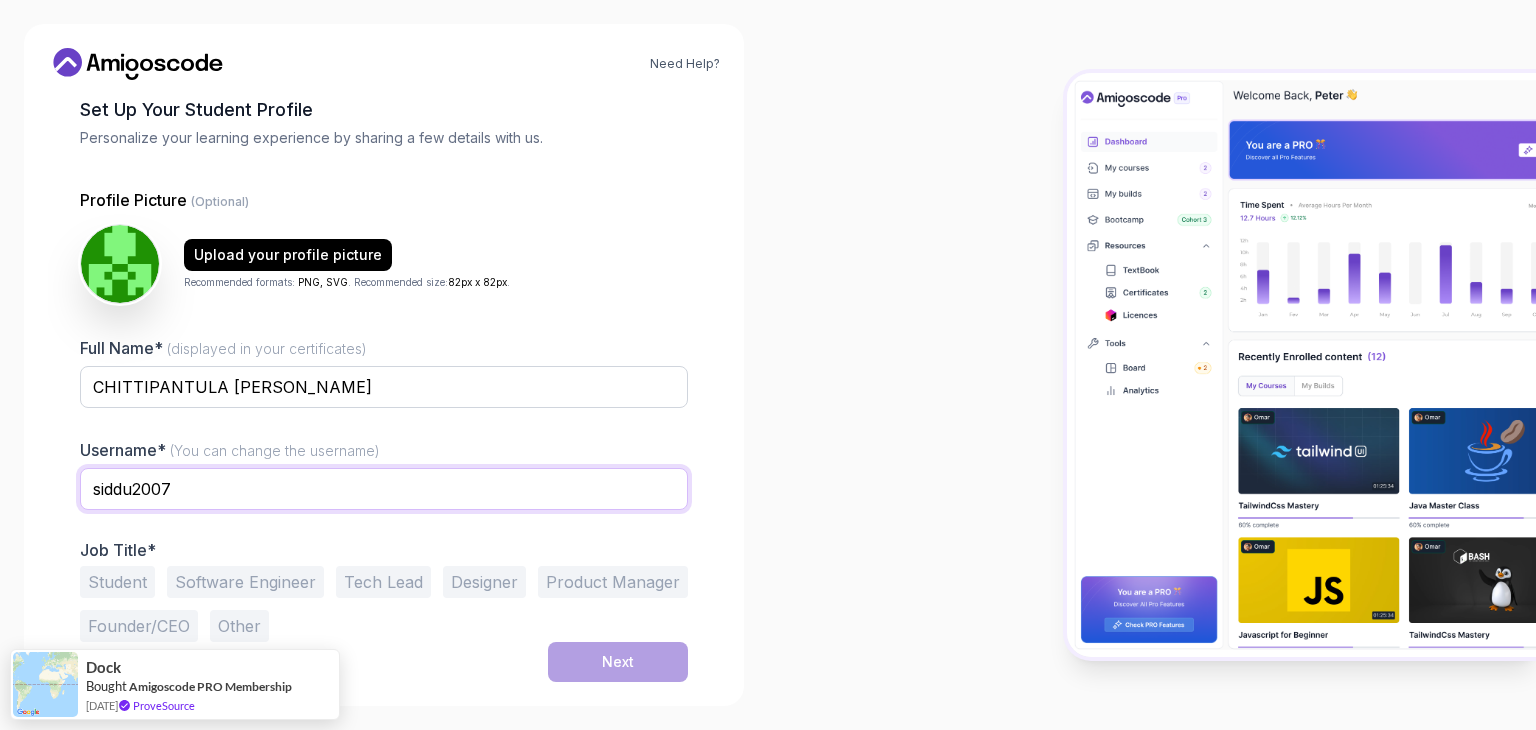 type on "siddu2007" 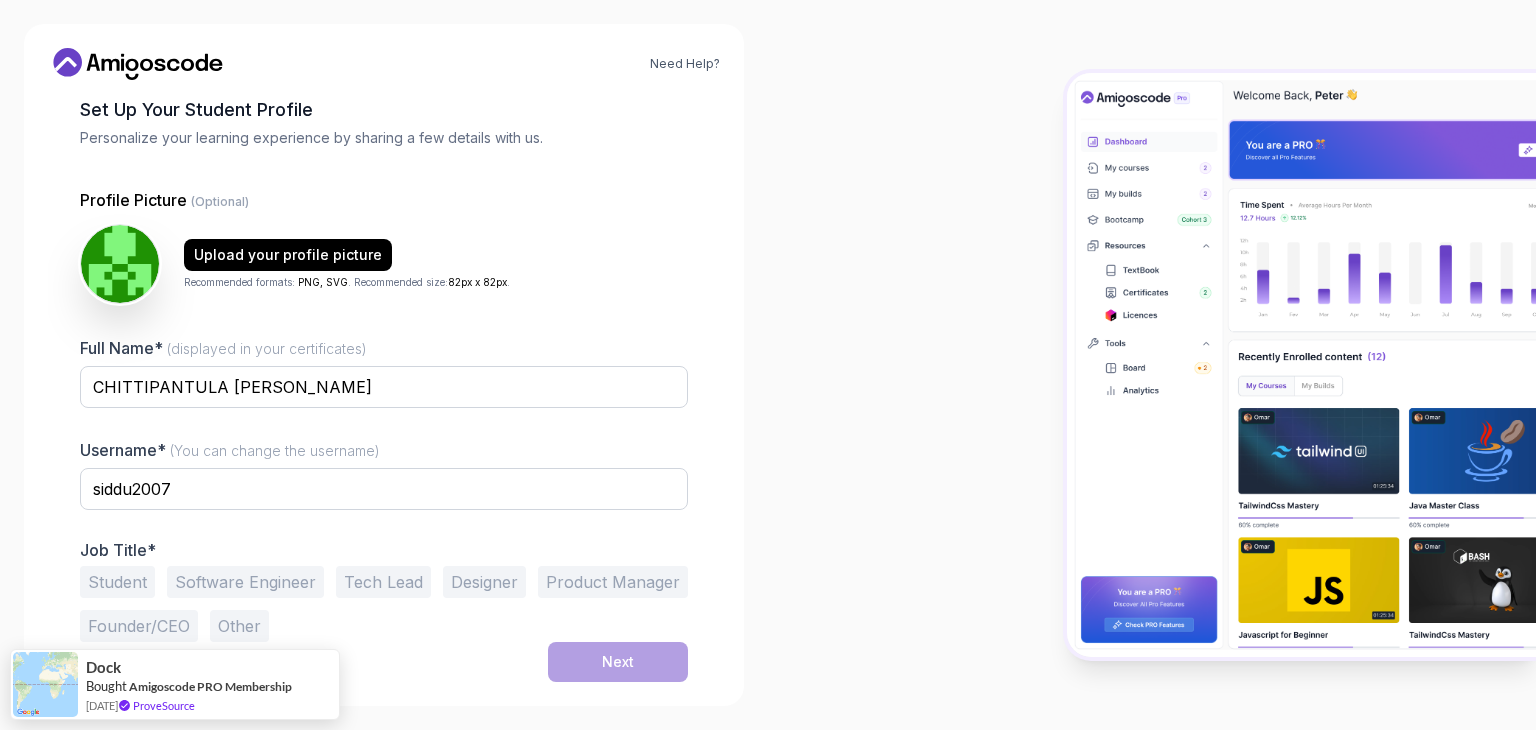 click on "Upload your profile picture Recommended formats:   PNG, SVG . Recommended size:  82px x 82px ." at bounding box center [347, 264] 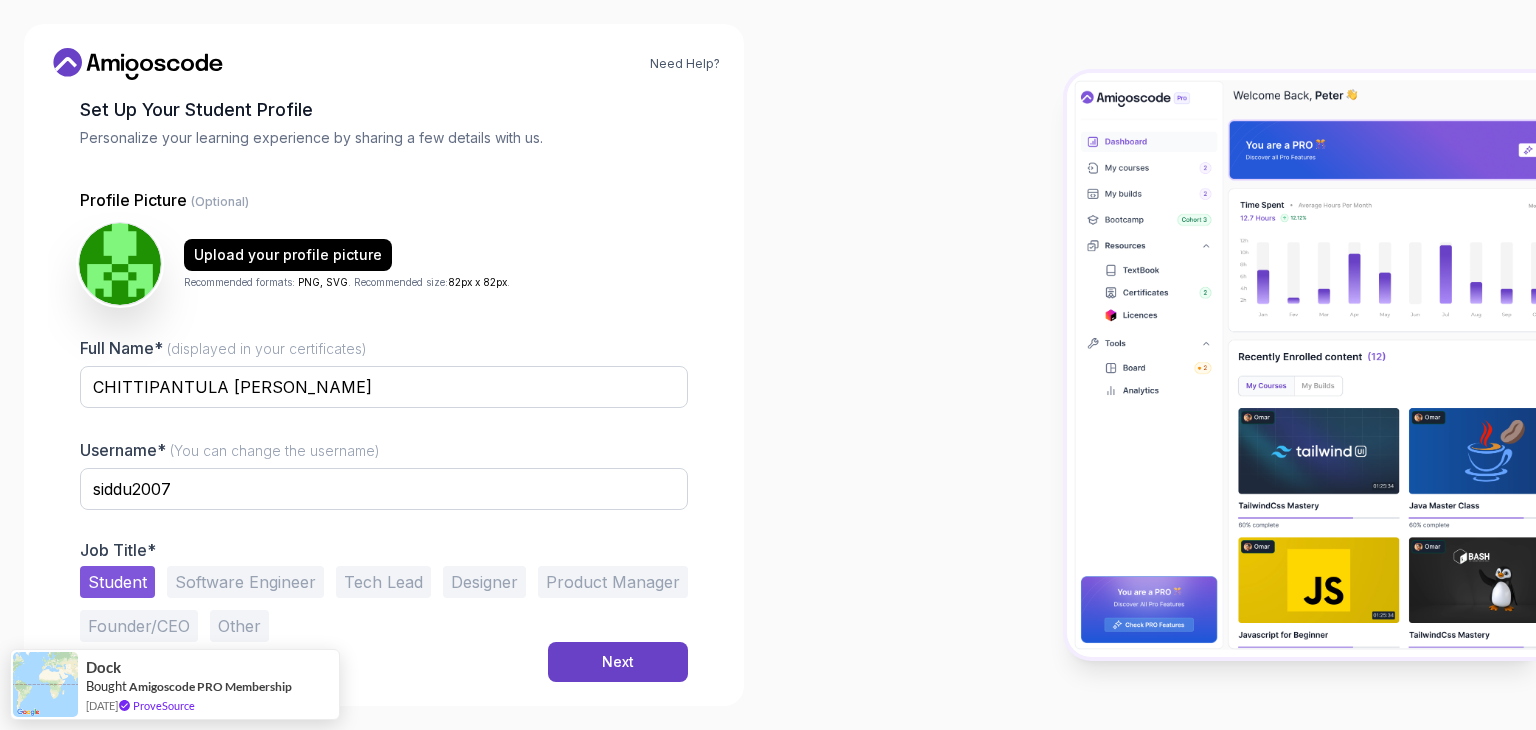 click at bounding box center [120, 264] 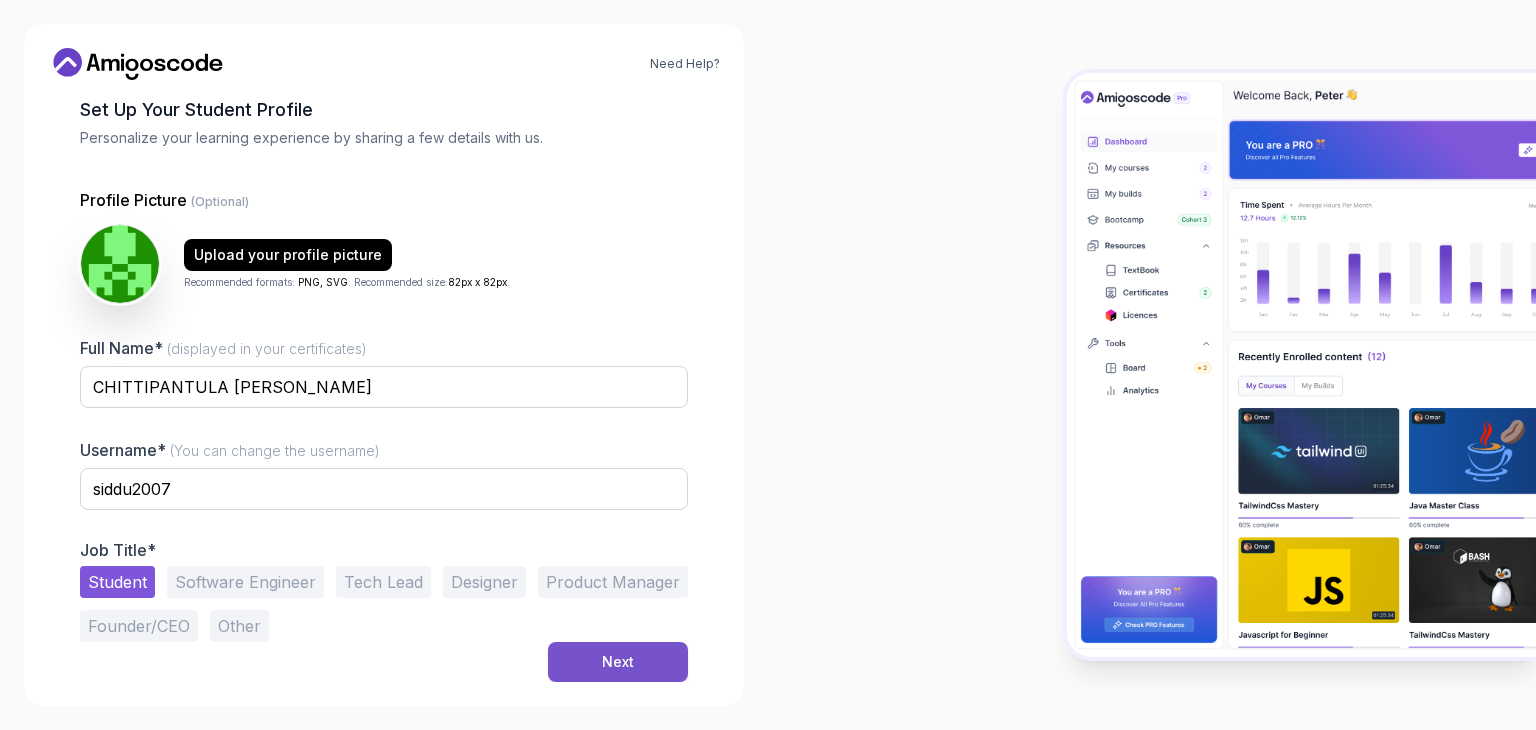 click on "Next" at bounding box center [618, 662] 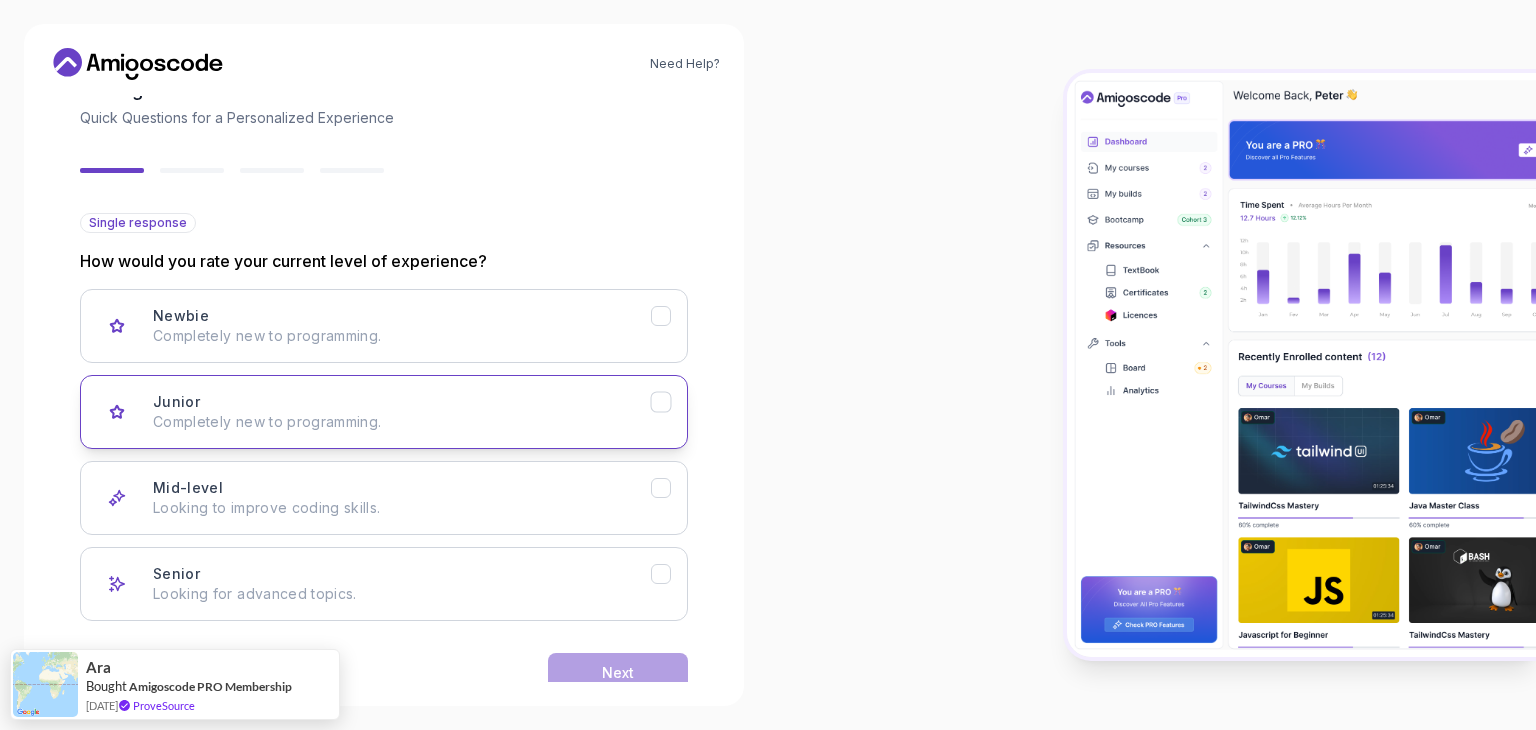 scroll, scrollTop: 124, scrollLeft: 0, axis: vertical 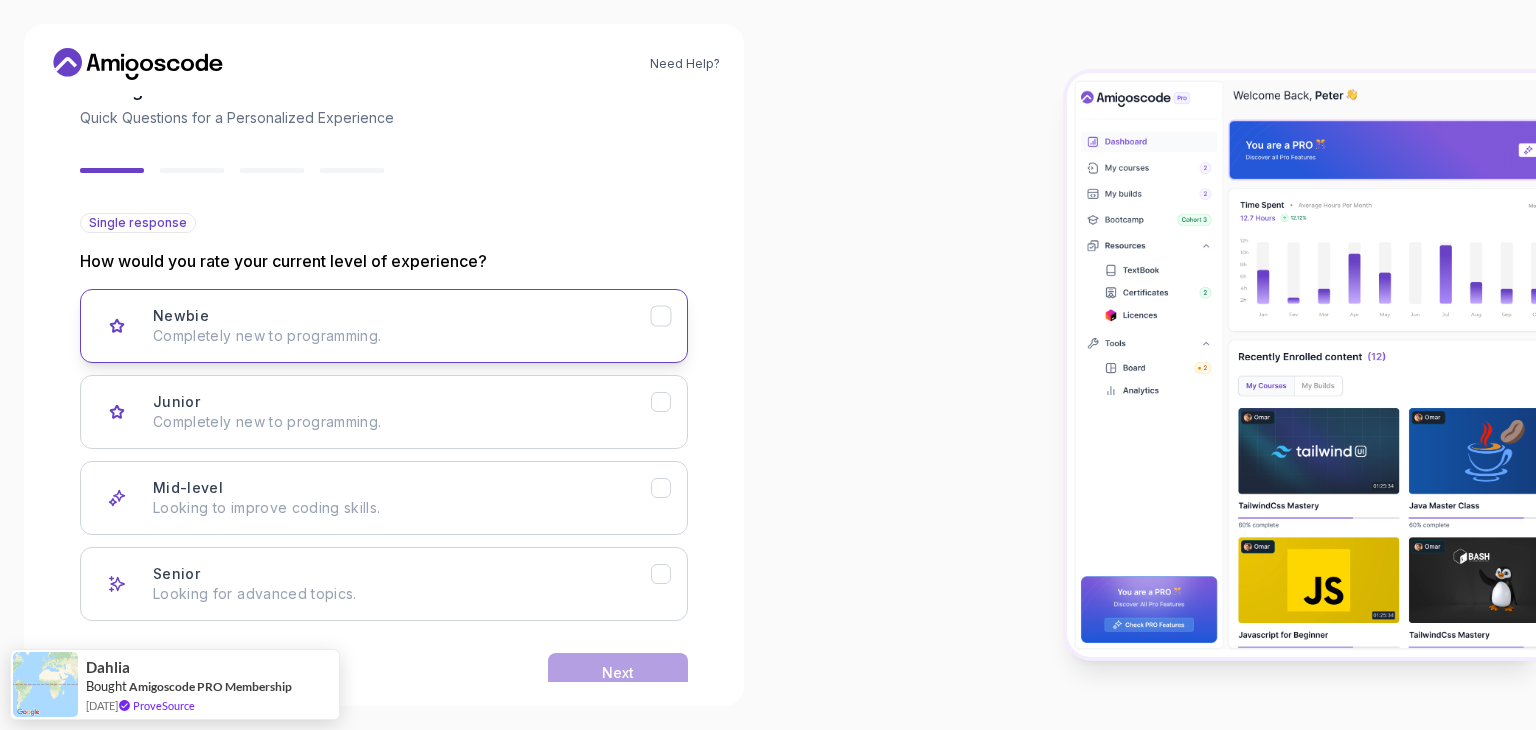 click on "Completely new to programming." at bounding box center (402, 336) 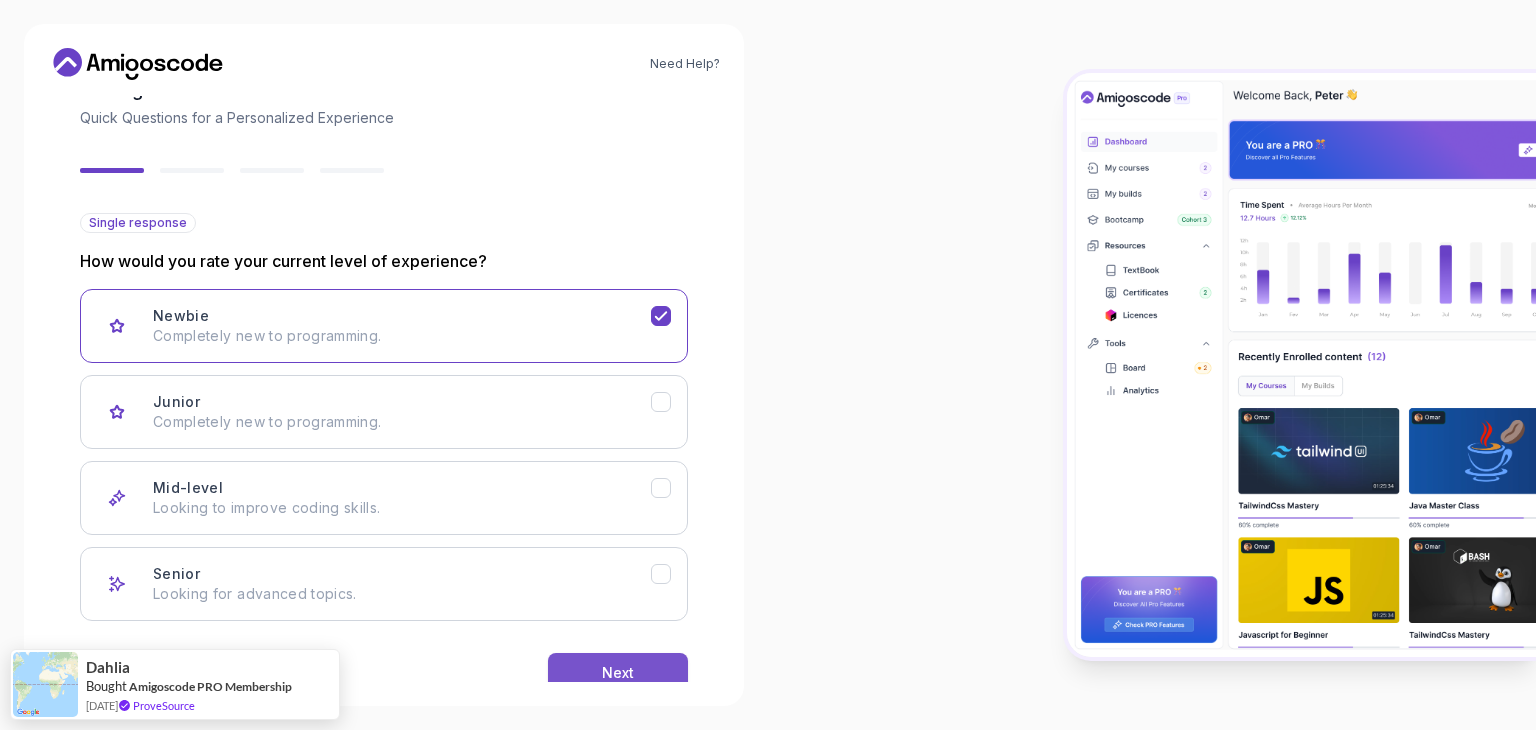 click on "Next" at bounding box center [618, 673] 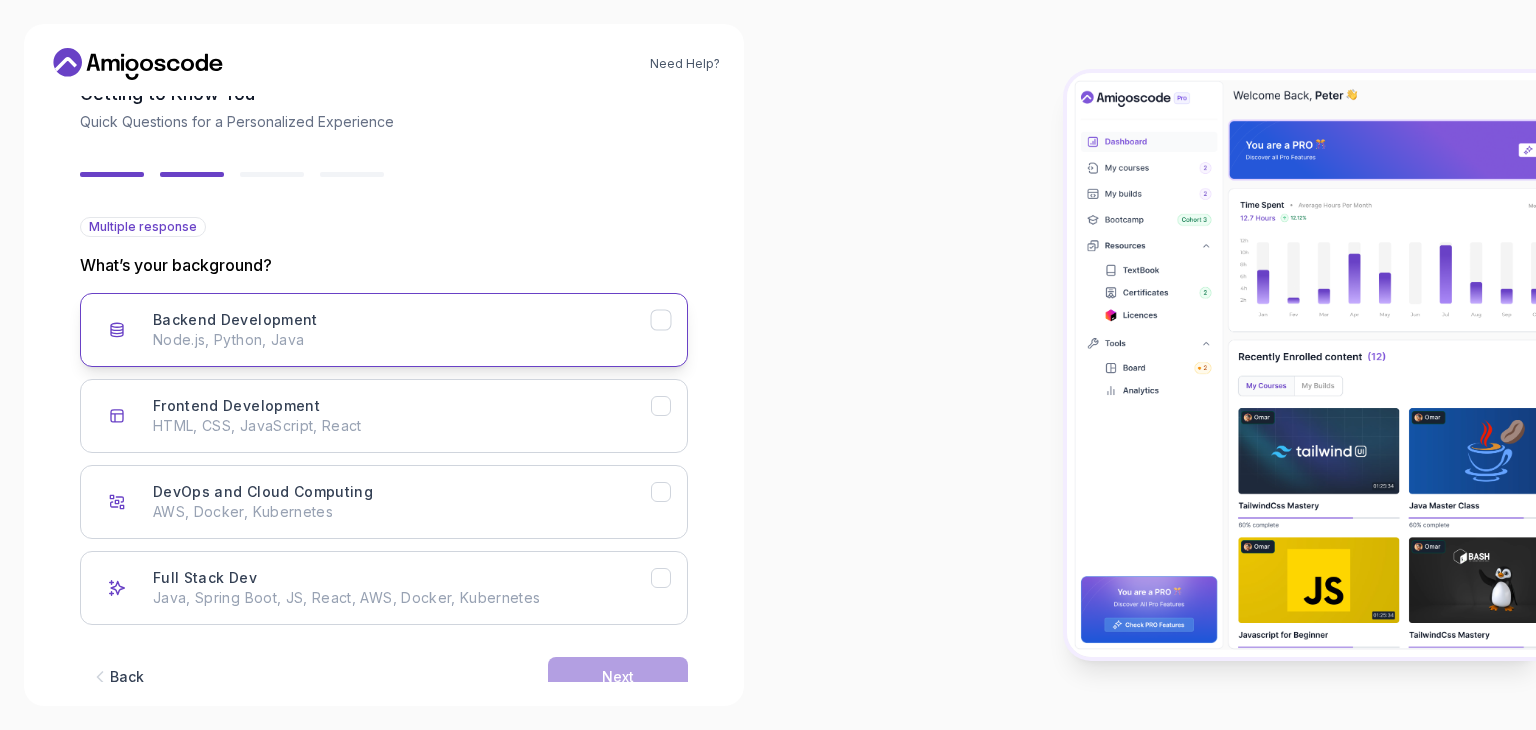 scroll, scrollTop: 165, scrollLeft: 0, axis: vertical 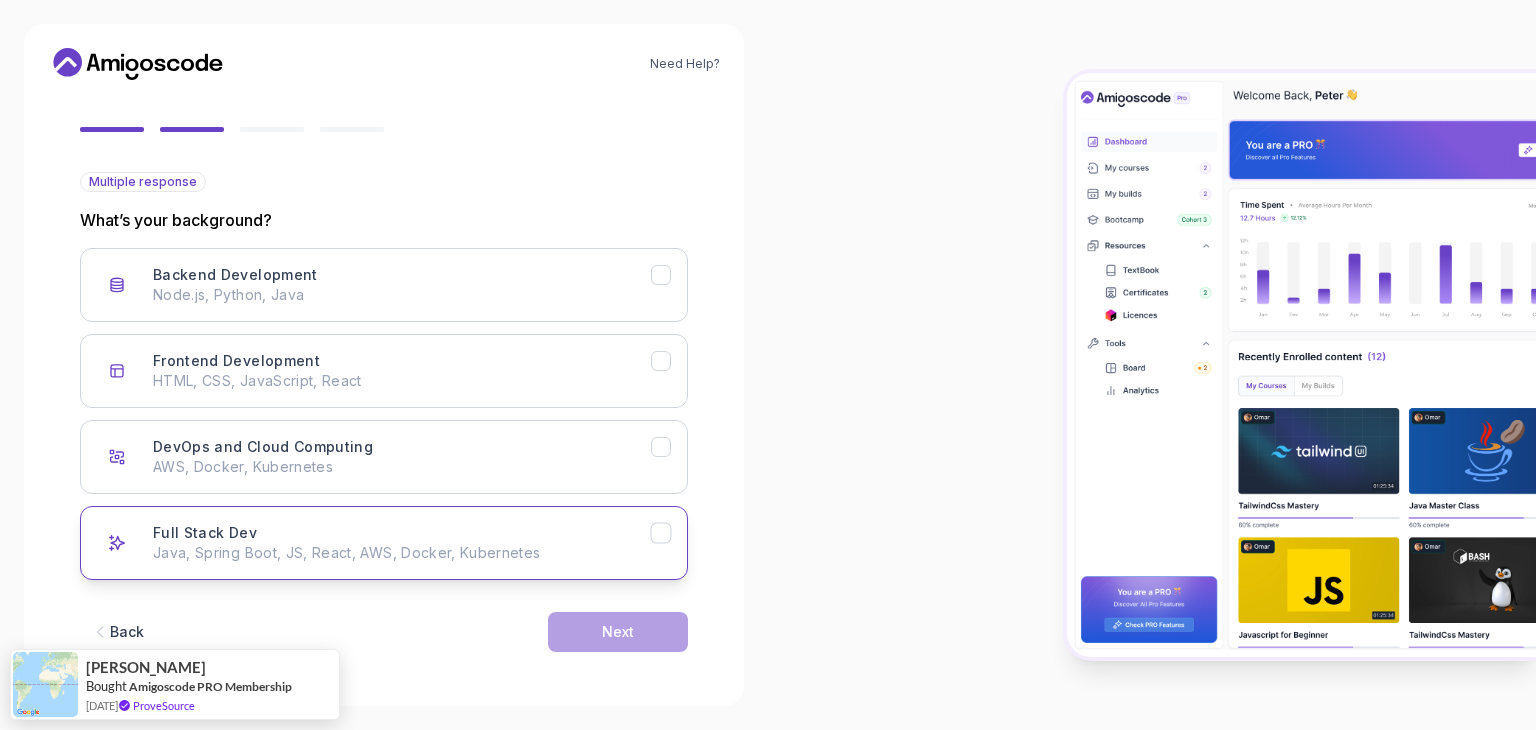 click on "Java, Spring Boot, JS, React, AWS, Docker, Kubernetes" at bounding box center (402, 553) 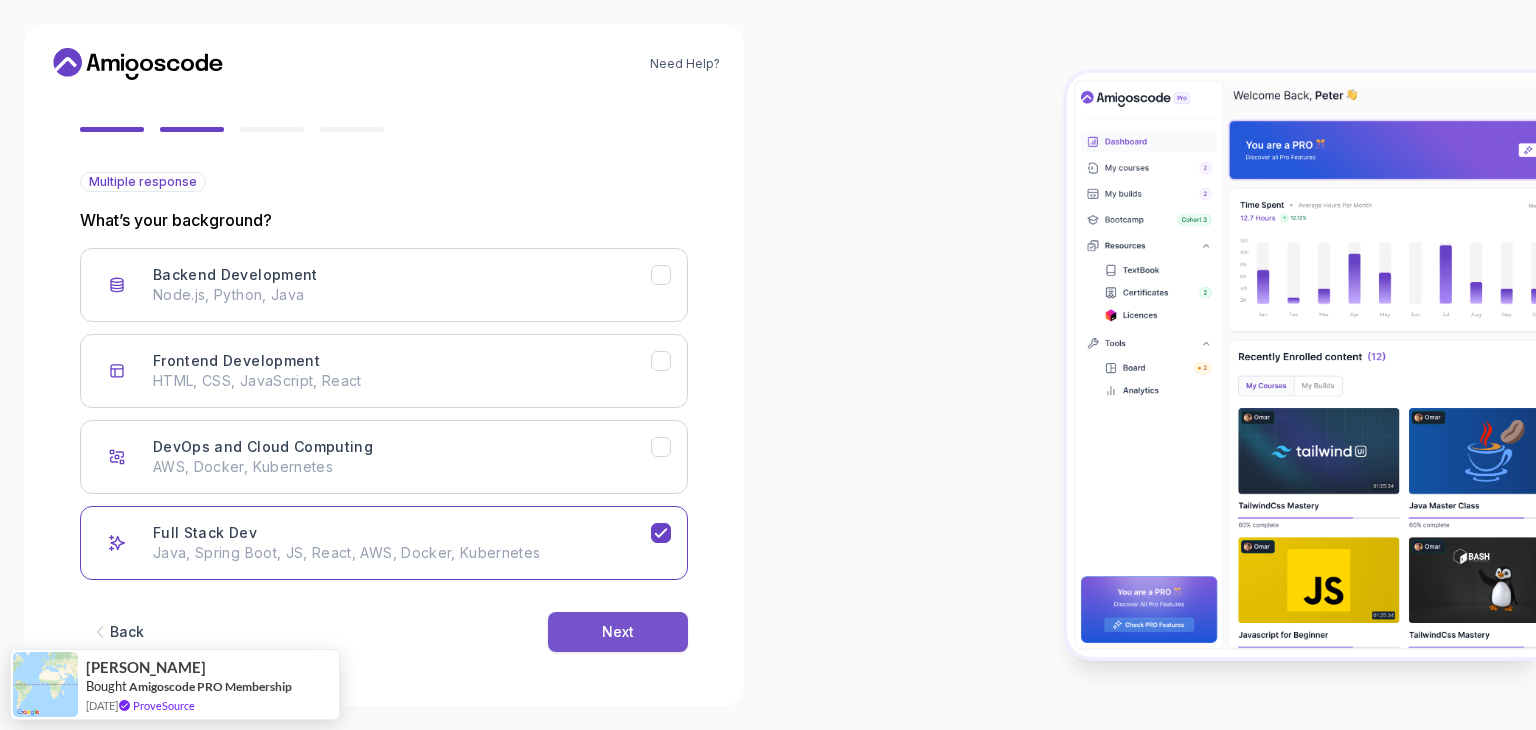 click on "Next" at bounding box center (618, 632) 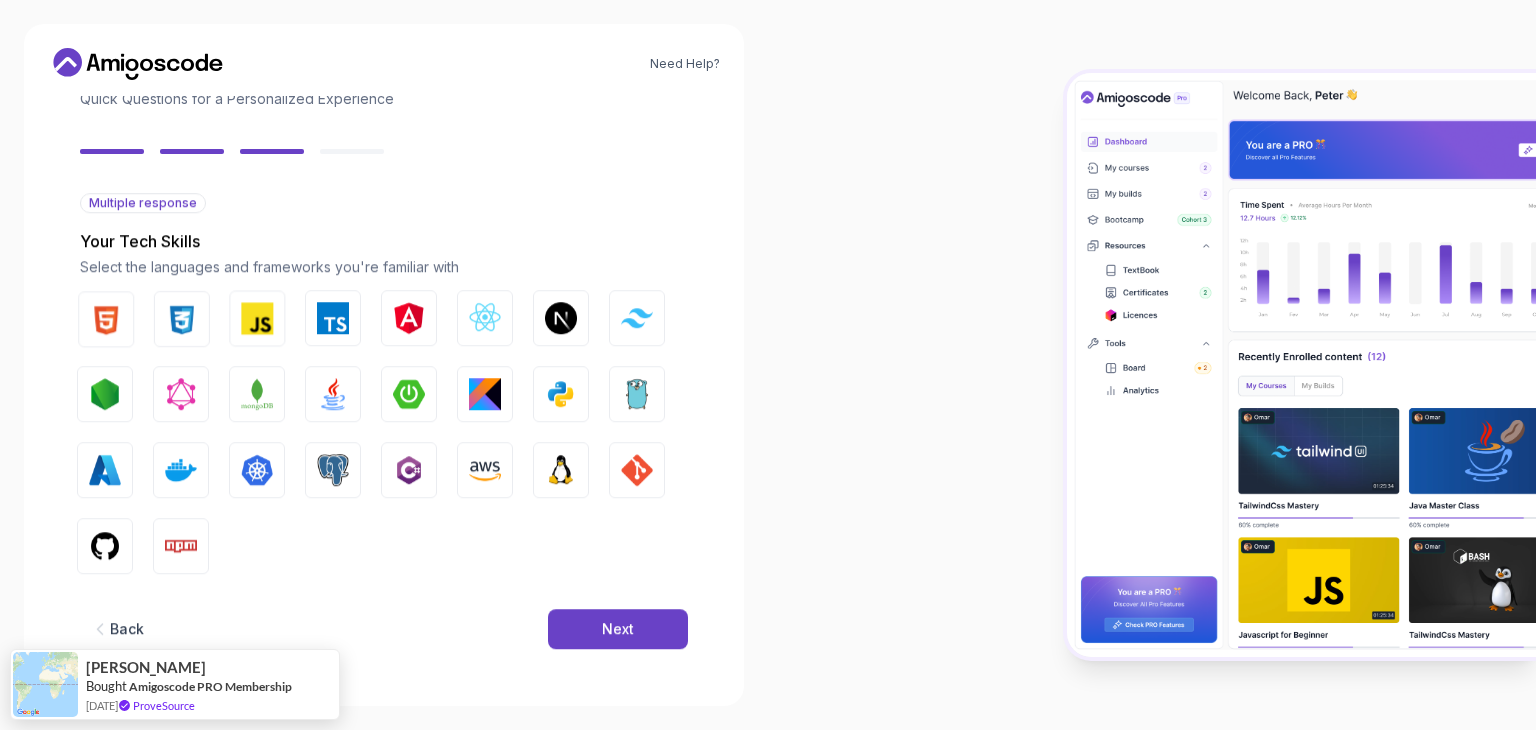 scroll, scrollTop: 143, scrollLeft: 0, axis: vertical 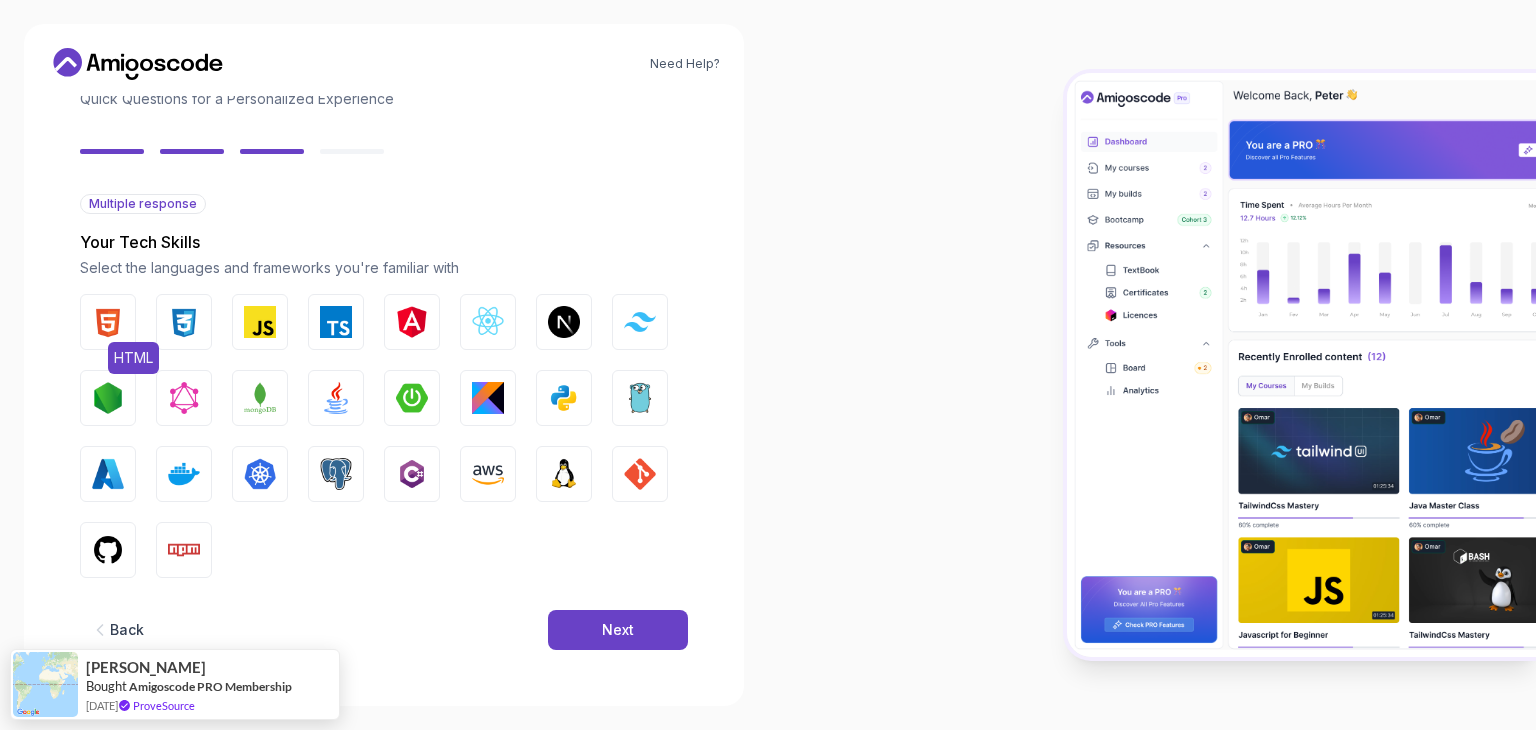 click at bounding box center [108, 322] 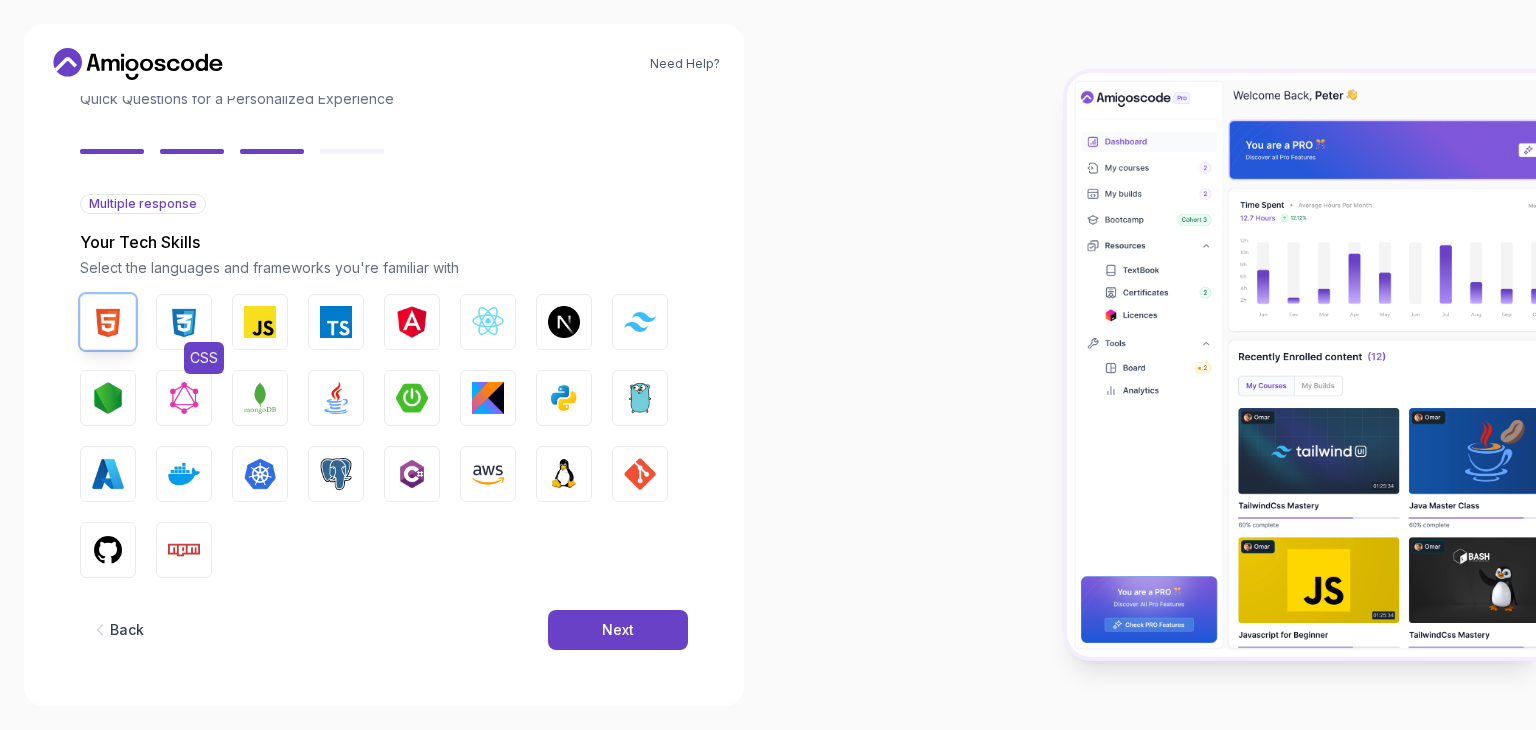 click at bounding box center (184, 322) 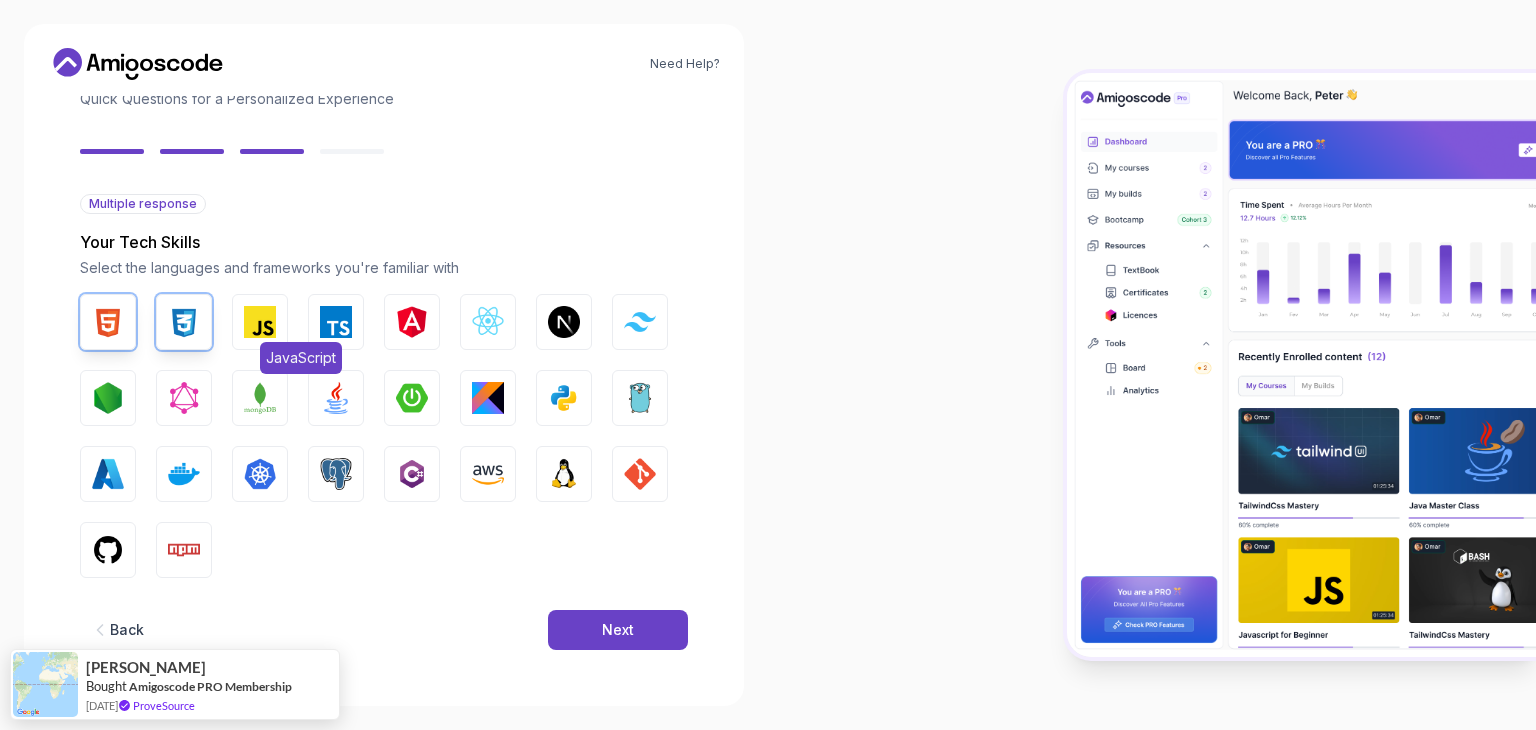 click at bounding box center [260, 322] 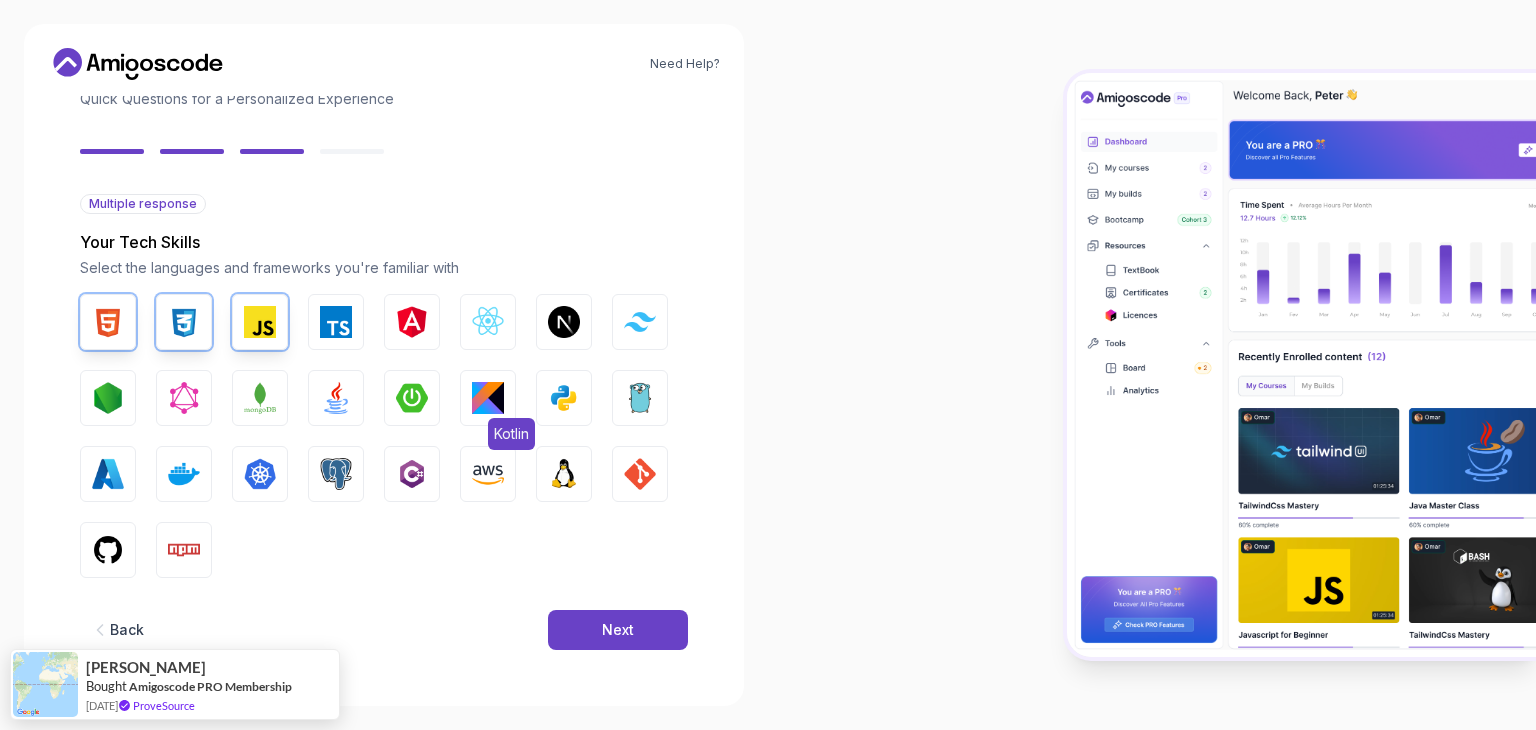 click at bounding box center [488, 398] 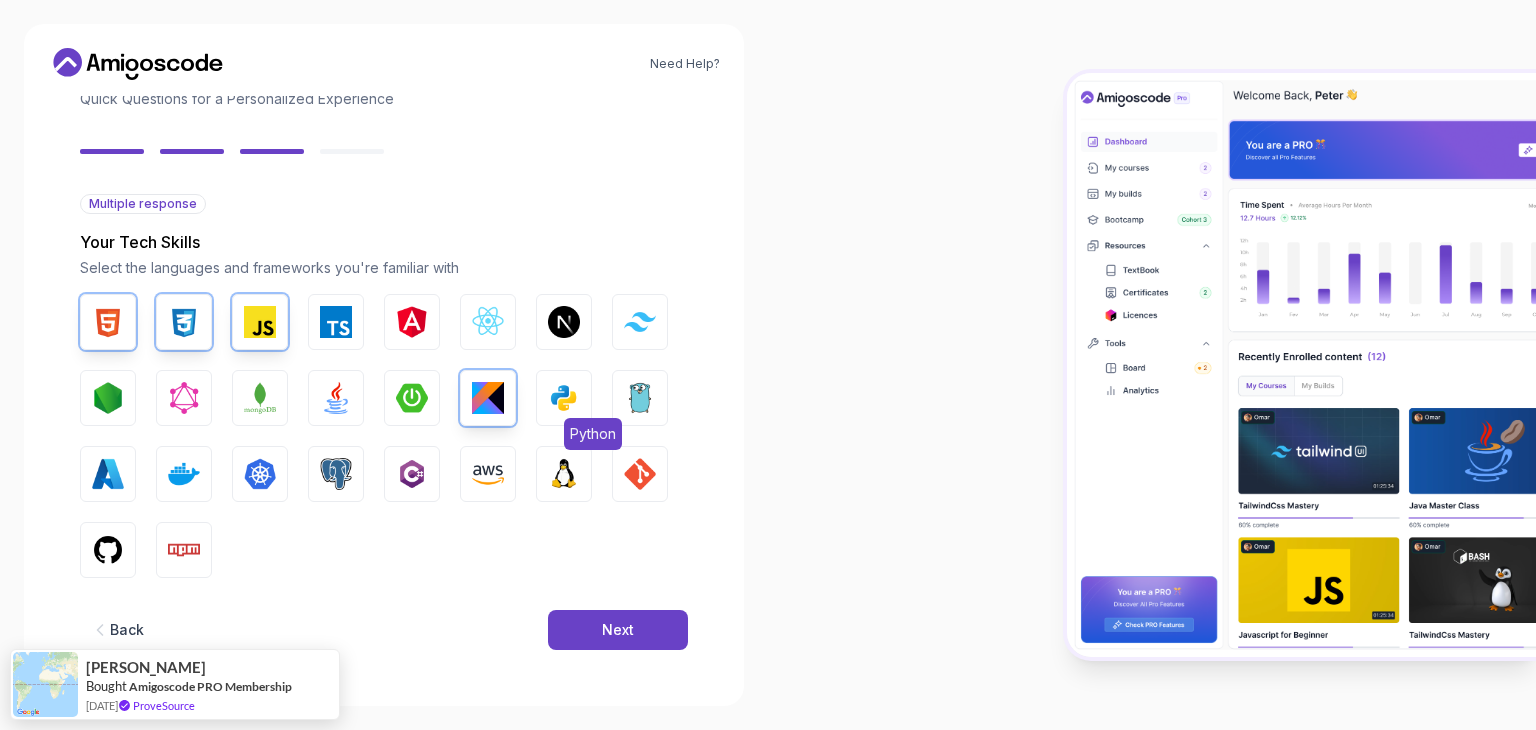 click on "Python" at bounding box center [564, 398] 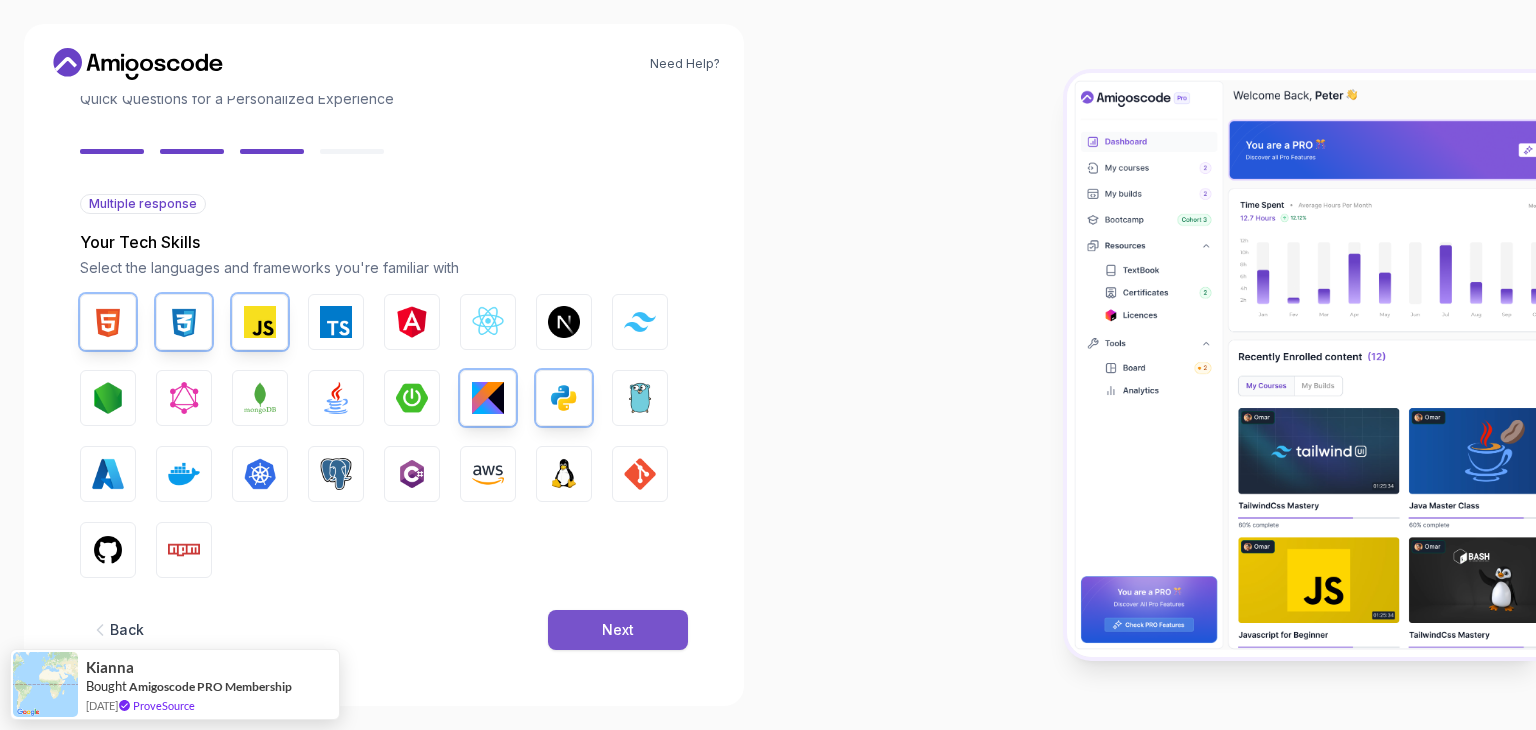 click on "Next" at bounding box center [618, 630] 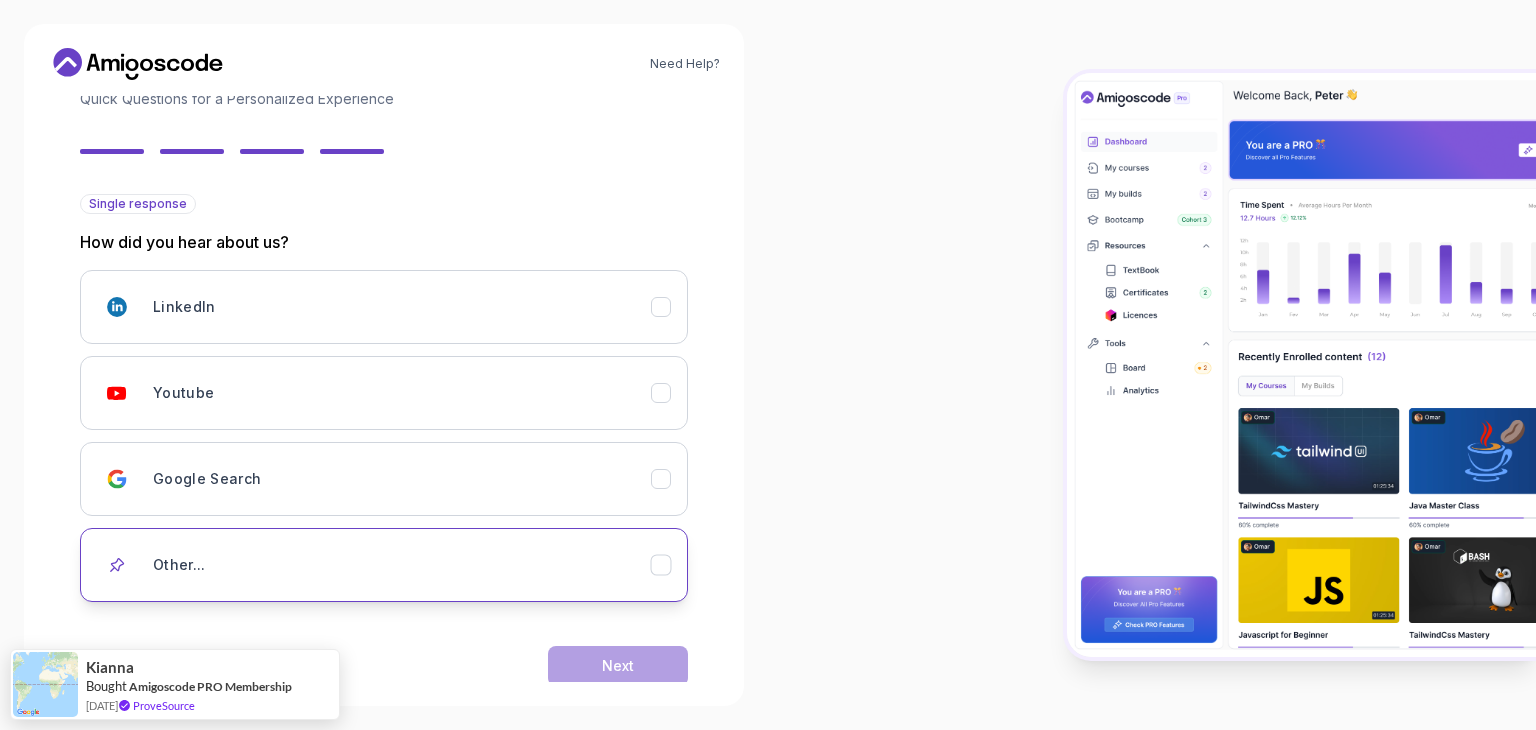 click 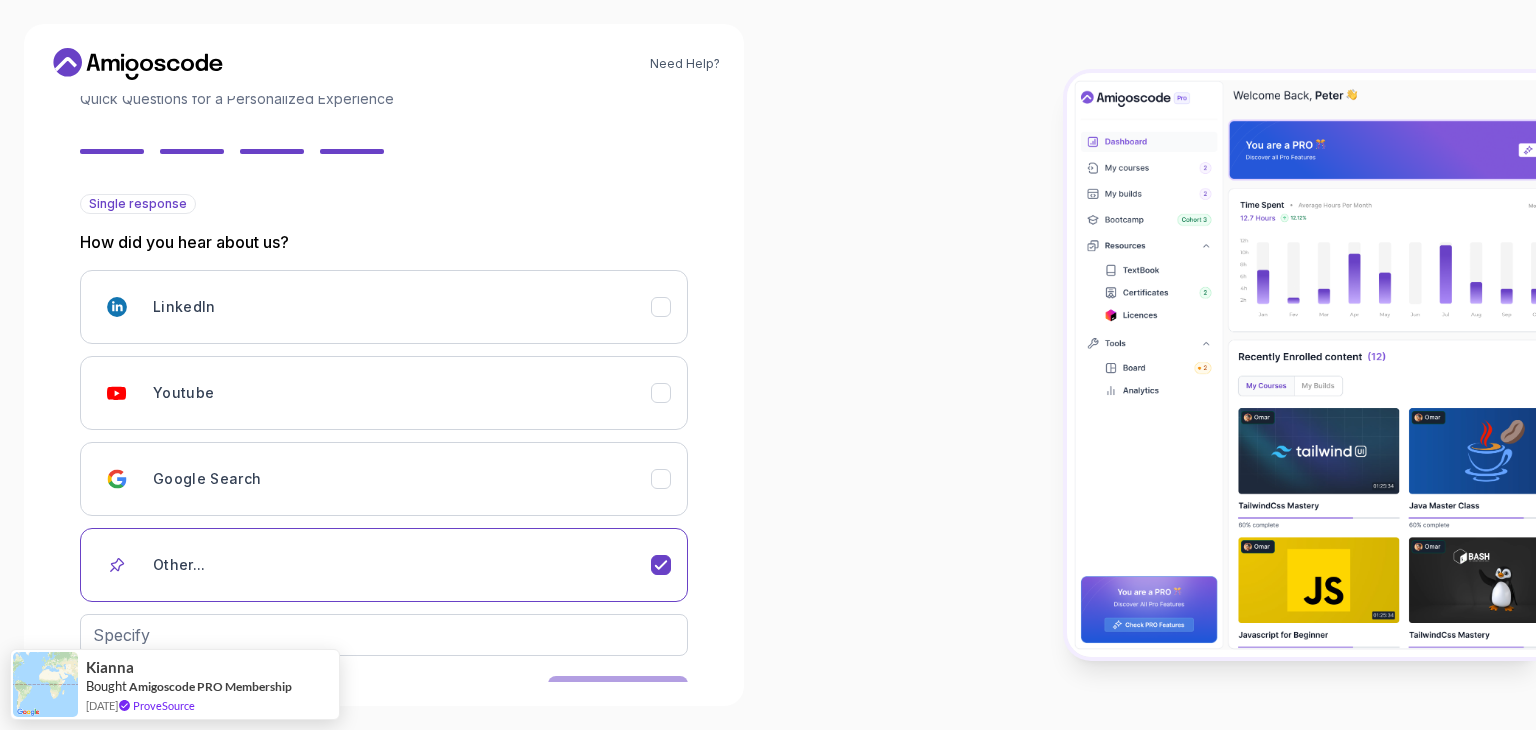 scroll, scrollTop: 208, scrollLeft: 0, axis: vertical 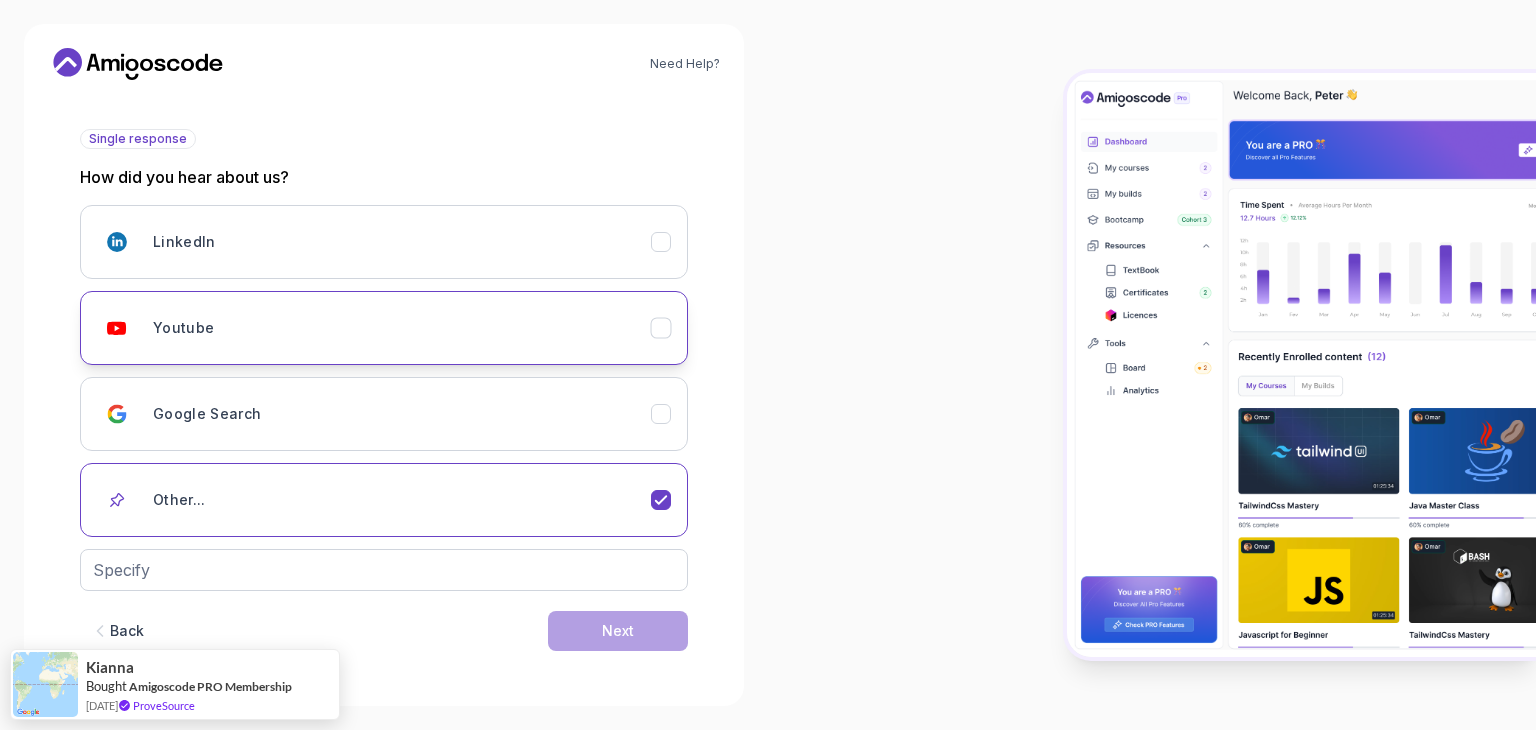 click 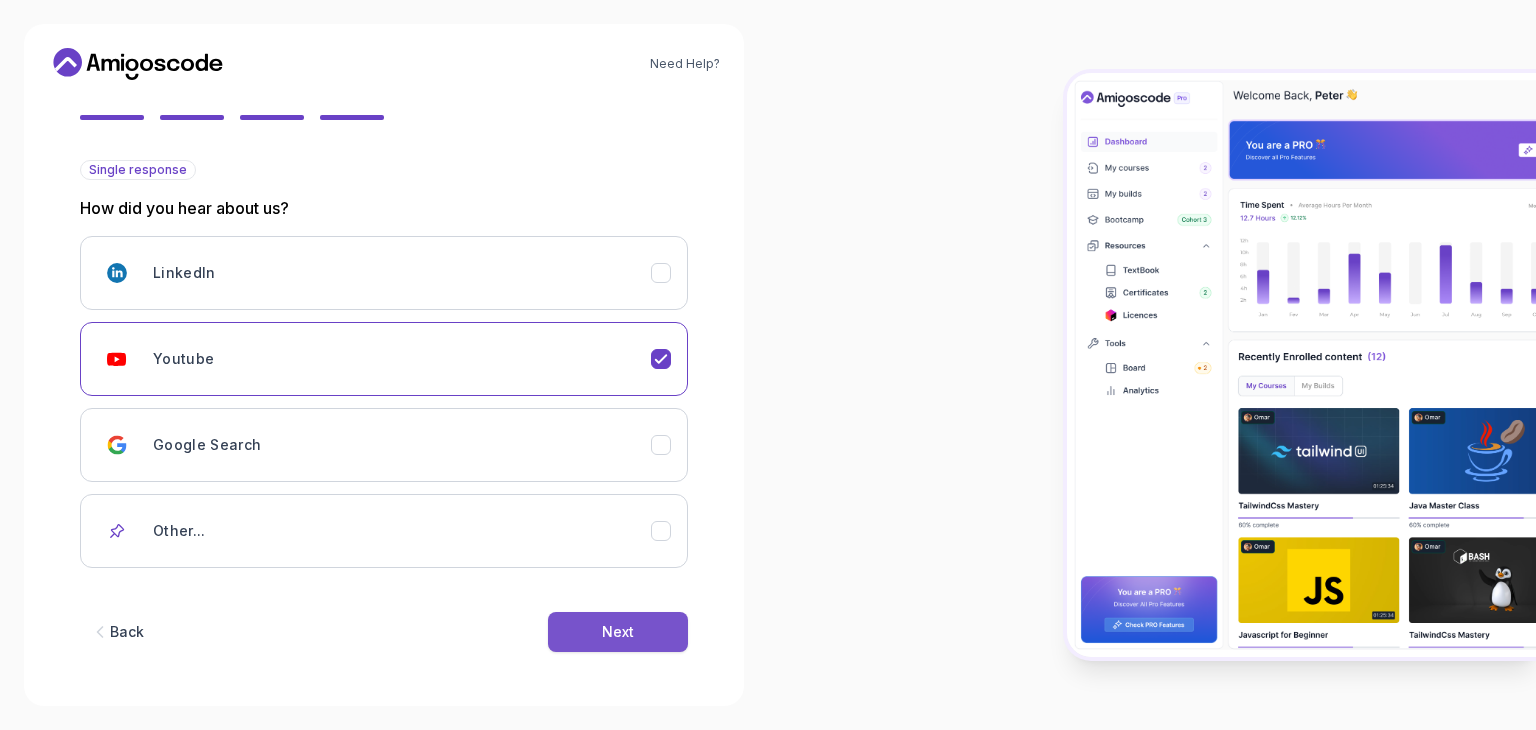 click on "Next" at bounding box center [618, 632] 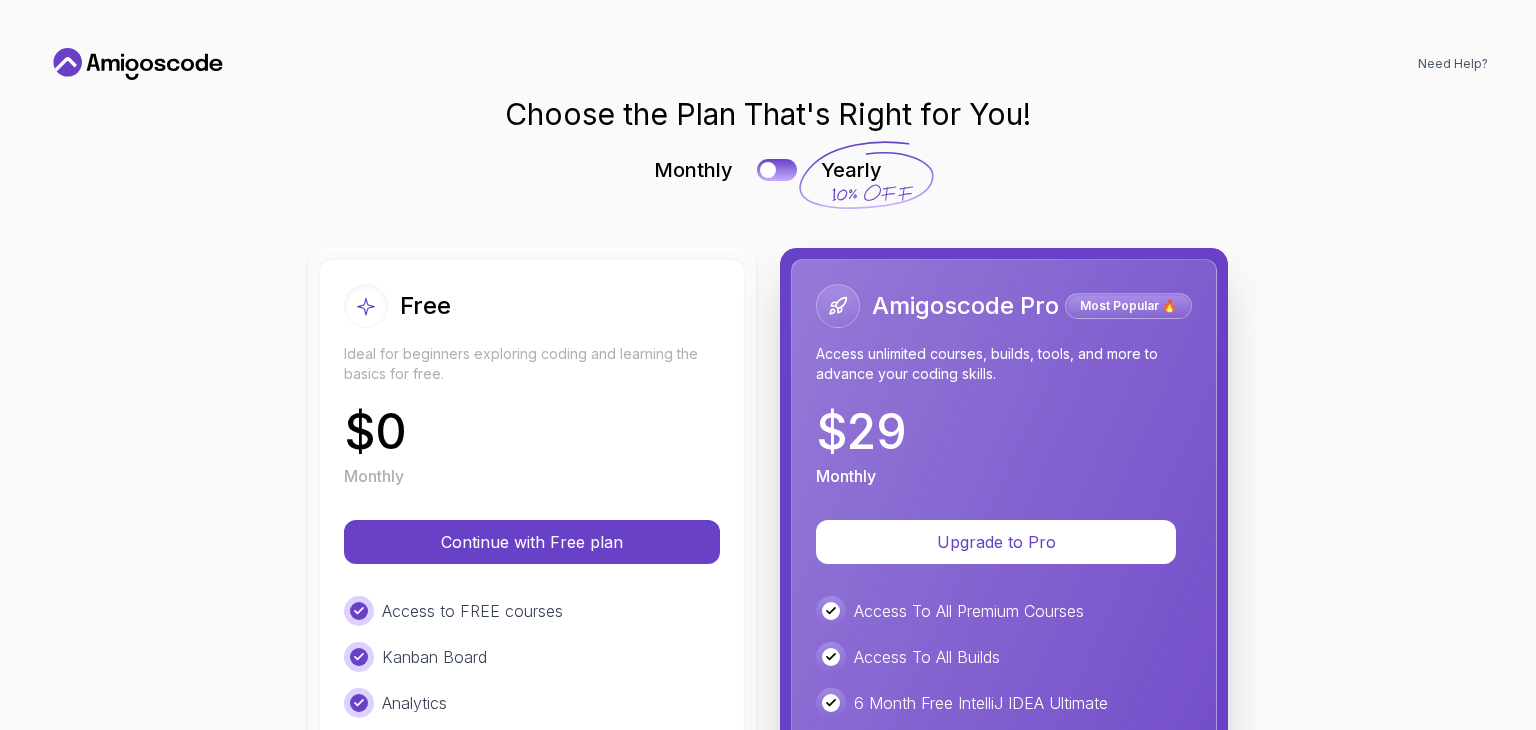 scroll, scrollTop: 0, scrollLeft: 0, axis: both 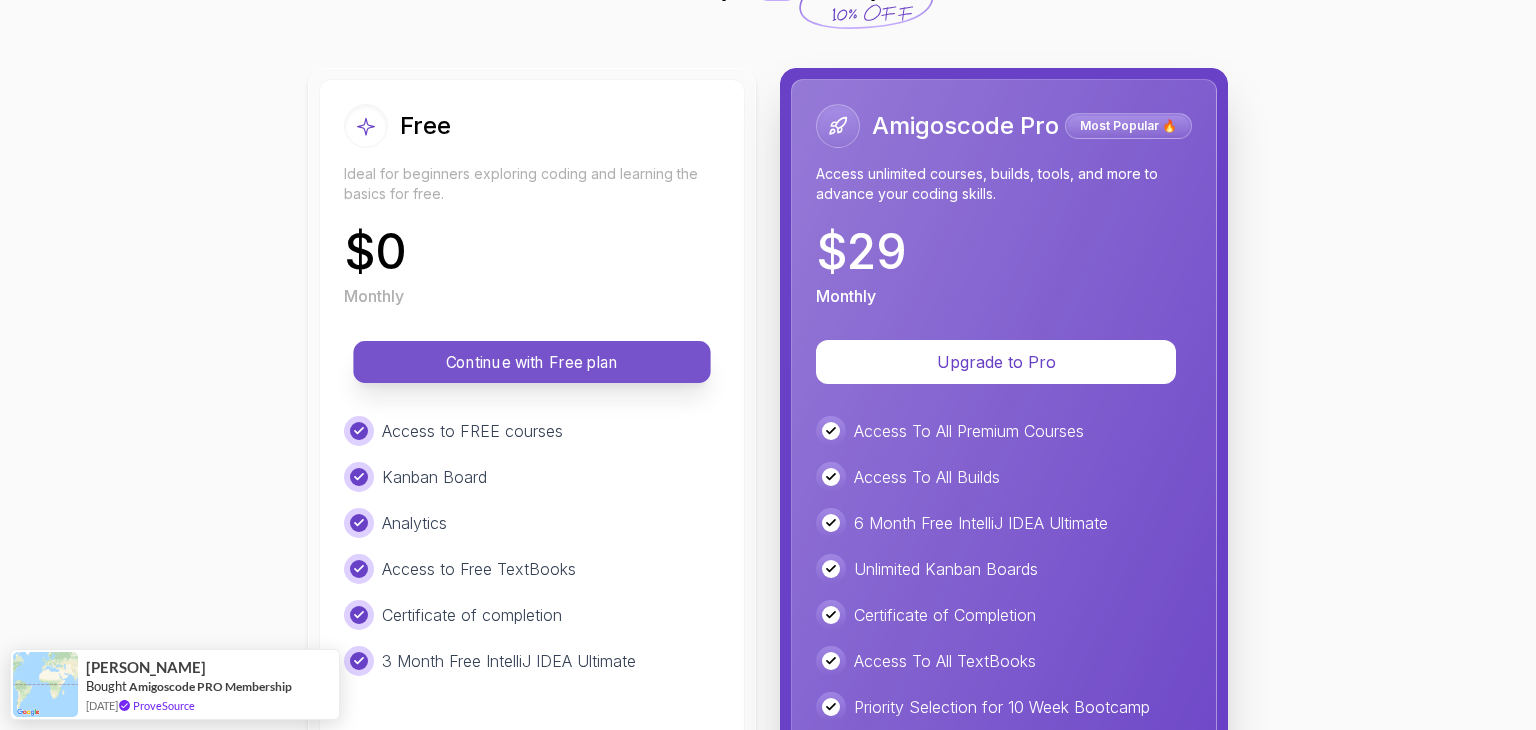 click on "Continue with Free plan" at bounding box center [532, 362] 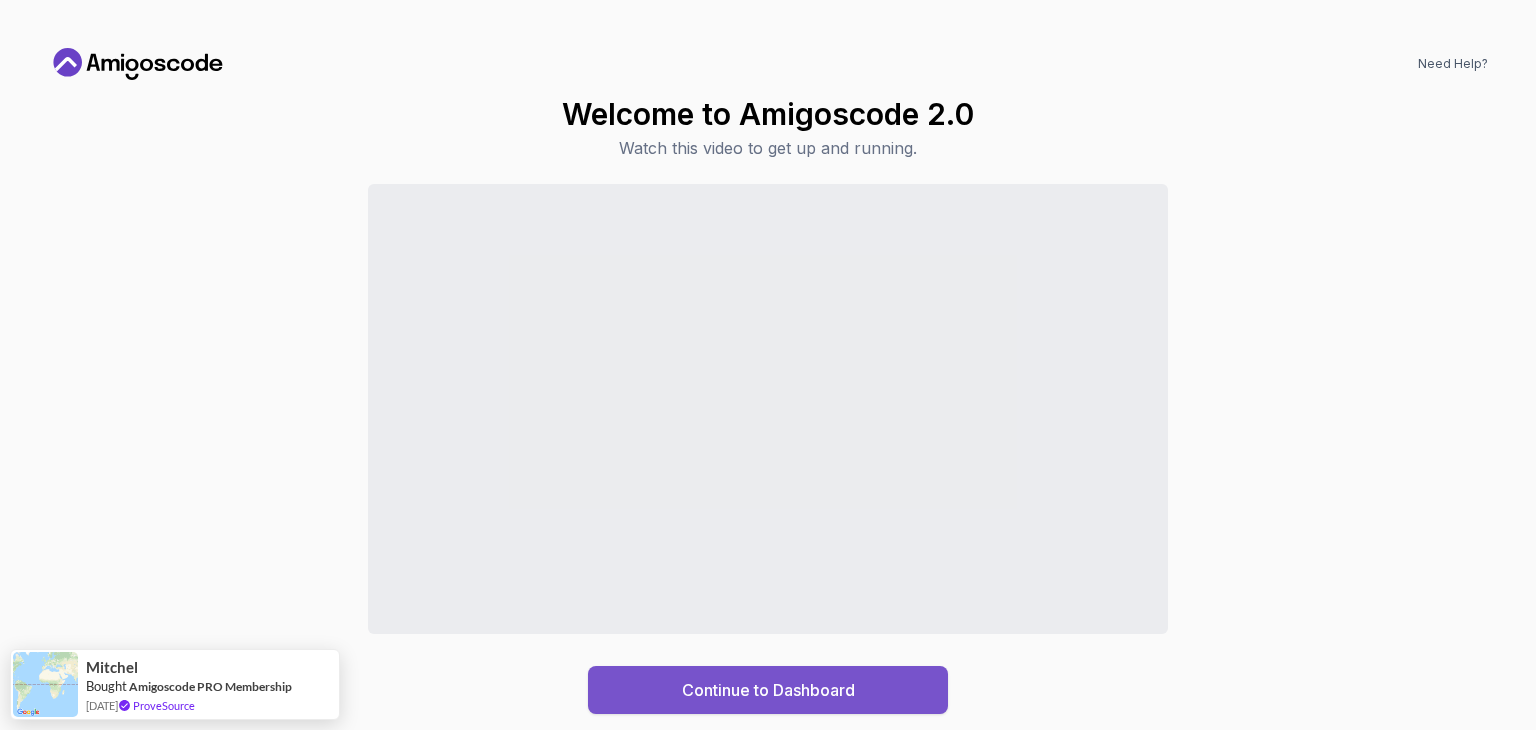 click on "Continue to Dashboard" at bounding box center [768, 690] 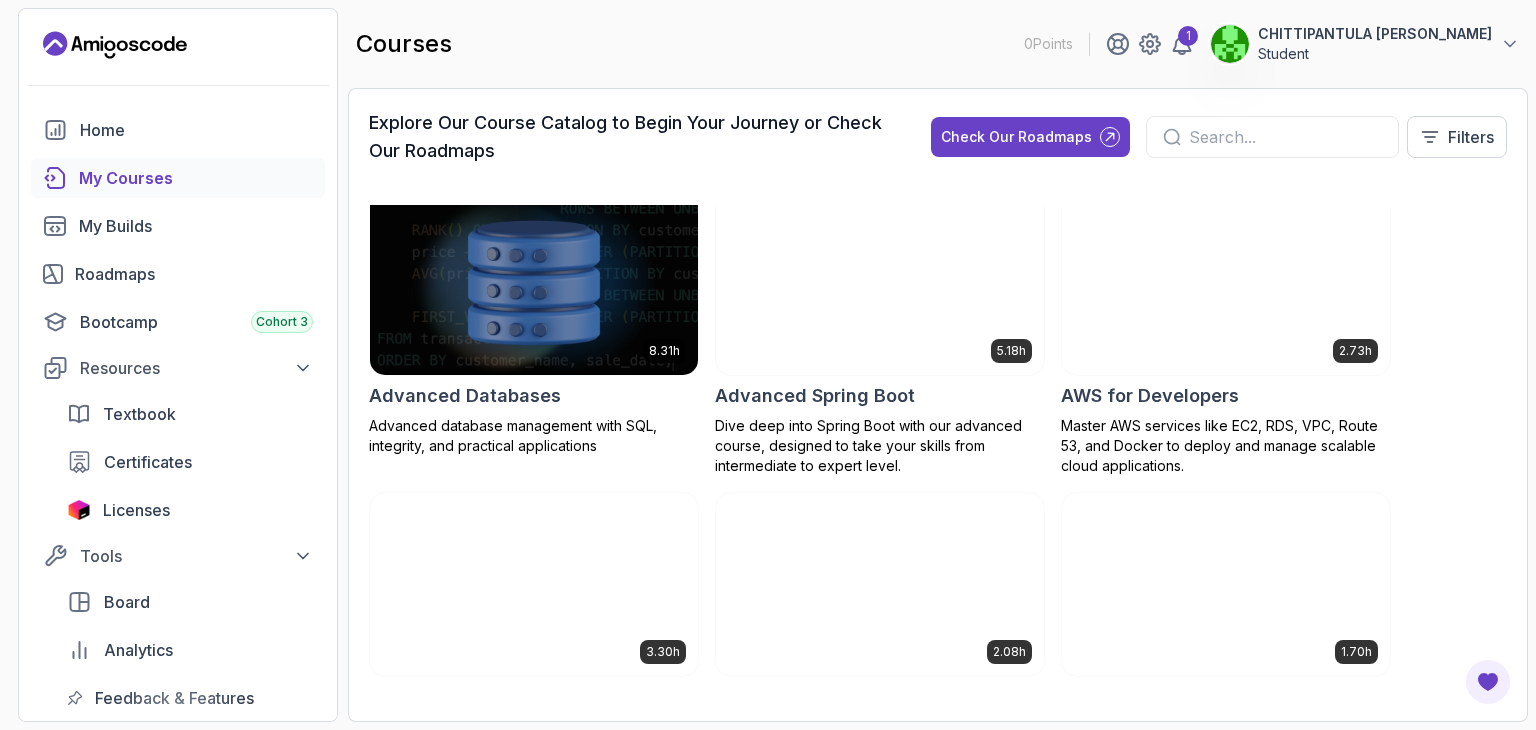 scroll, scrollTop: 0, scrollLeft: 0, axis: both 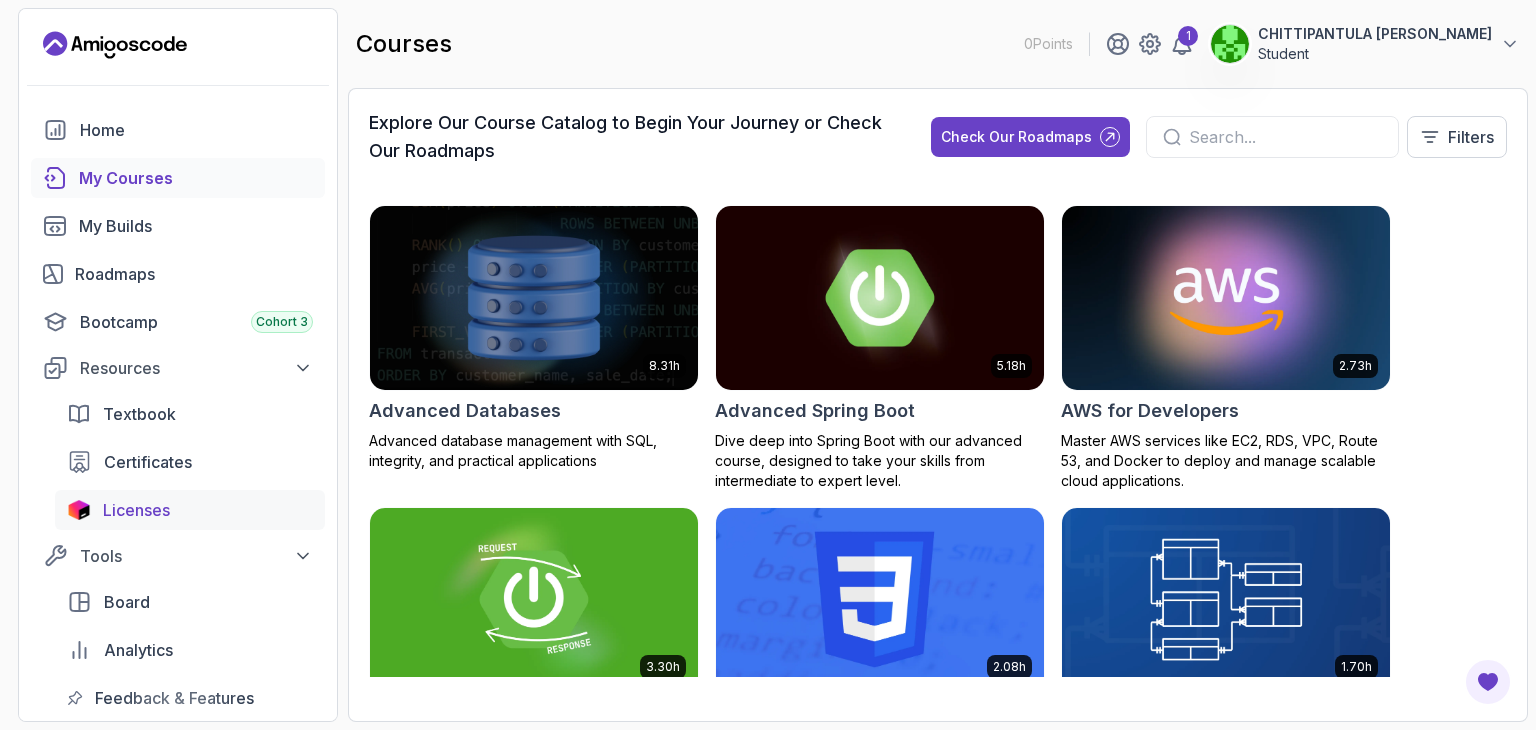 click on "Licenses" at bounding box center [208, 510] 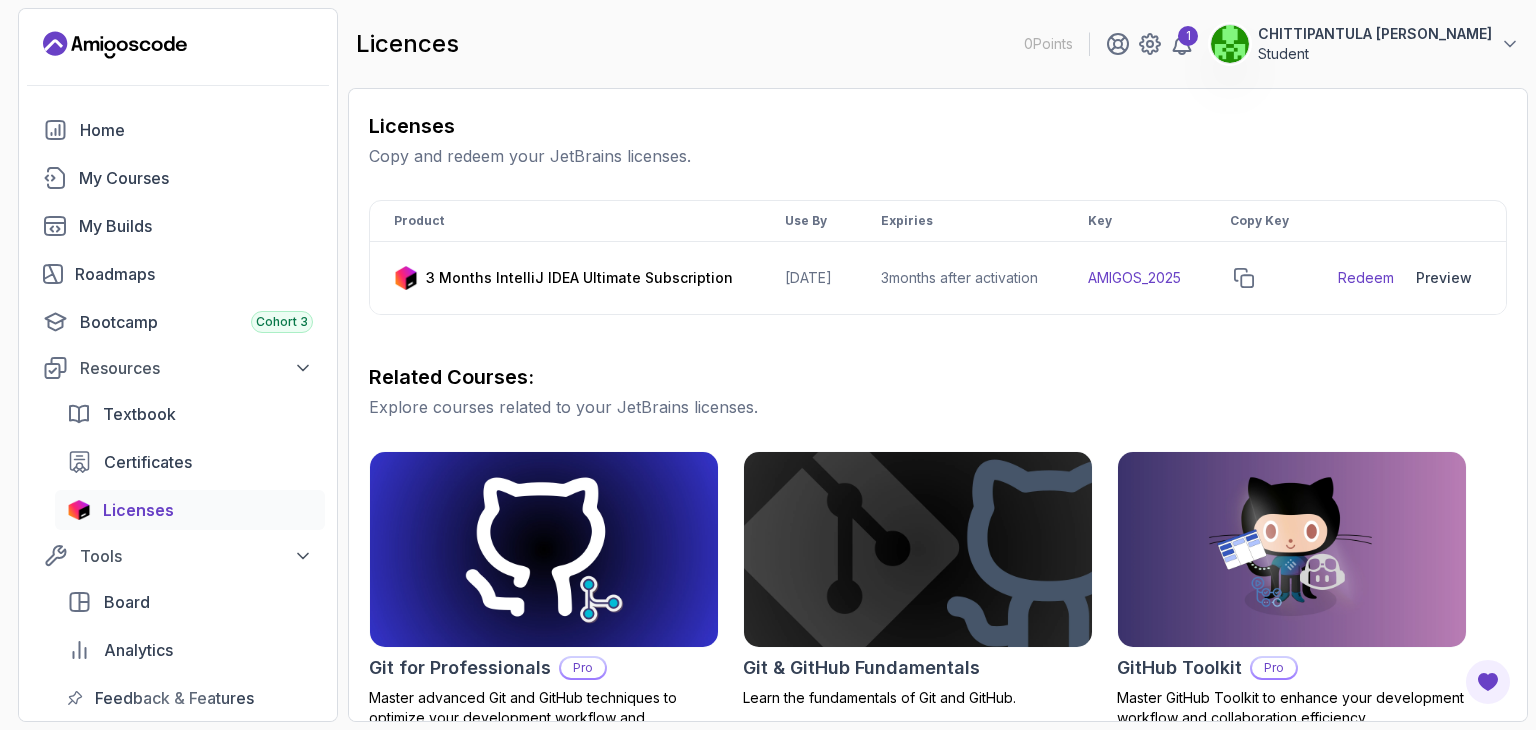 scroll, scrollTop: 264, scrollLeft: 0, axis: vertical 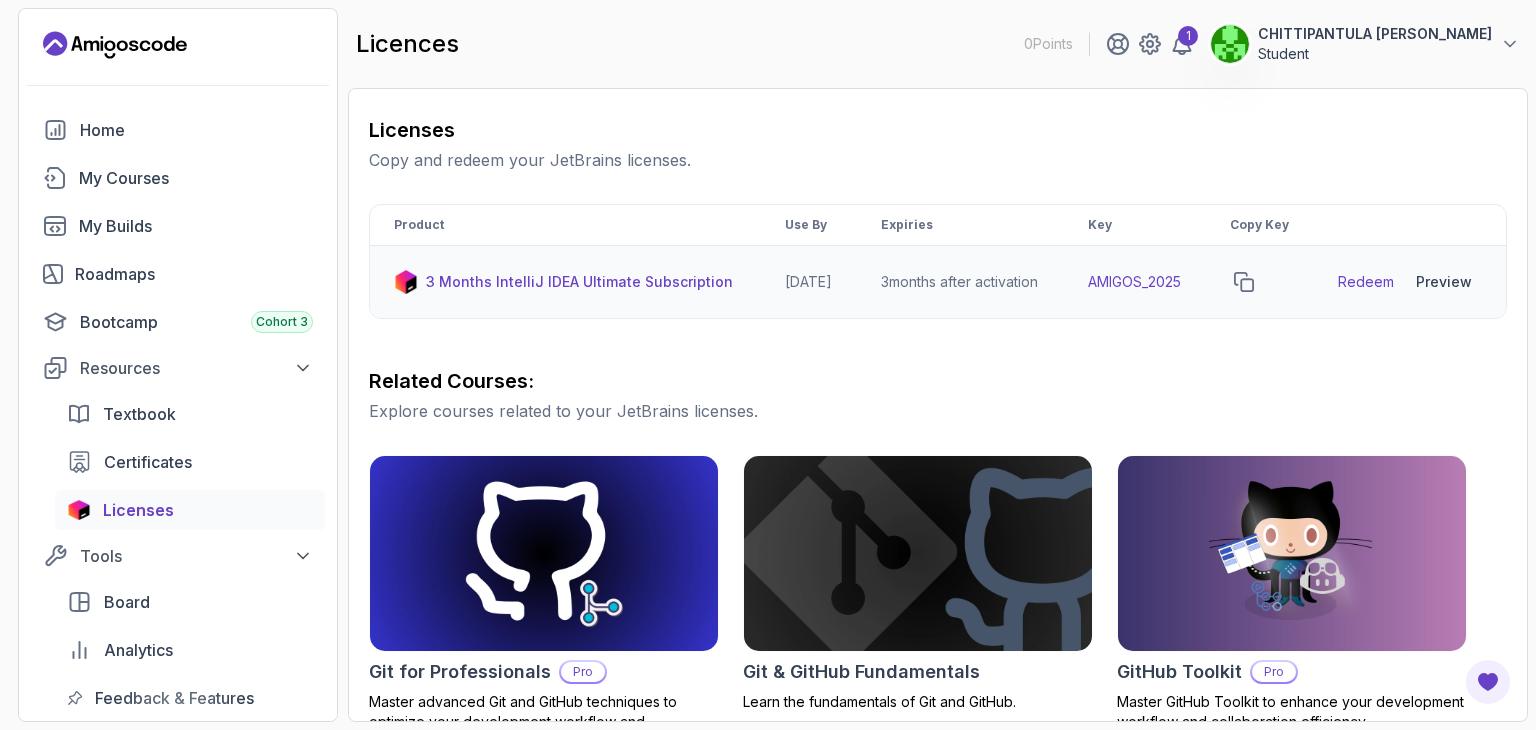 click on "Redeem" at bounding box center [1366, 282] 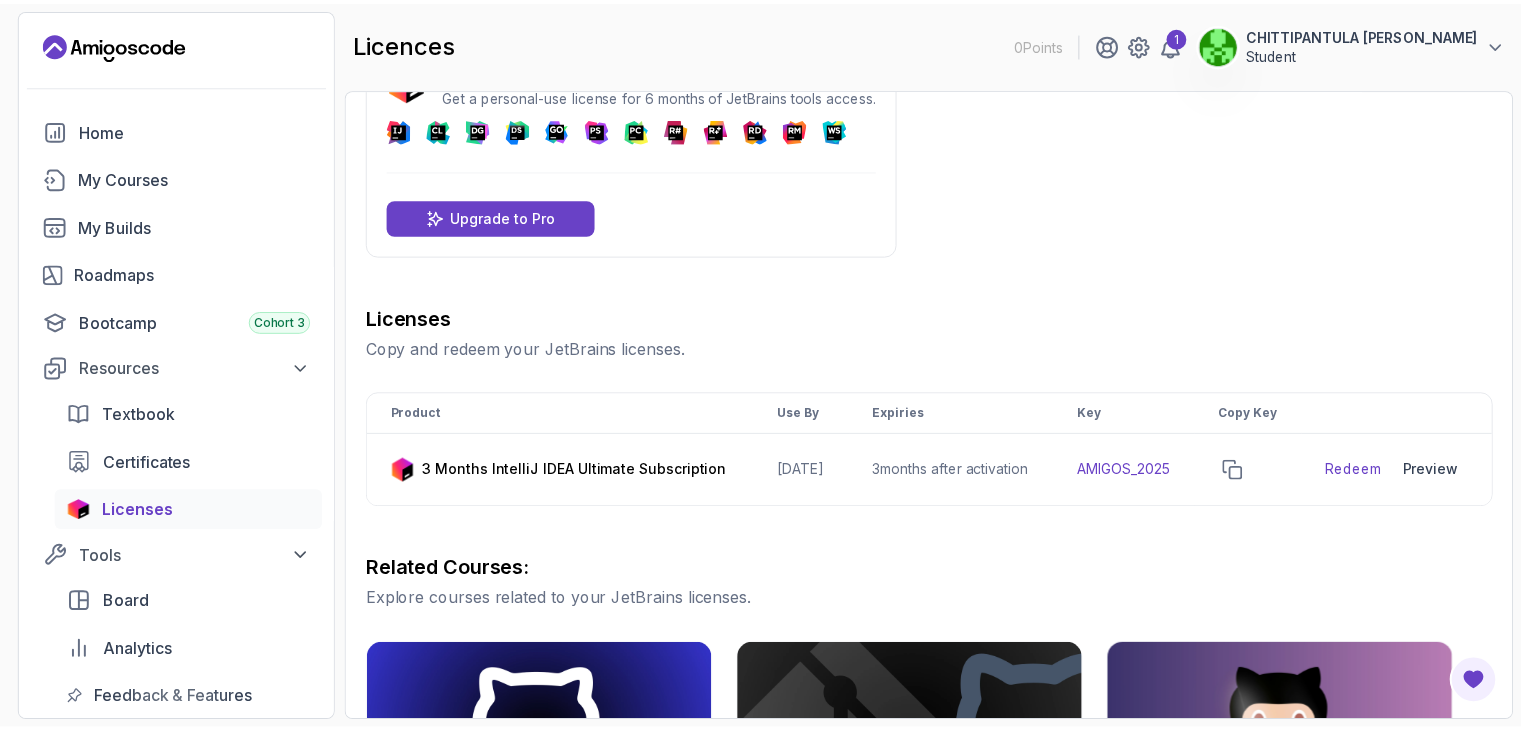 scroll, scrollTop: 0, scrollLeft: 0, axis: both 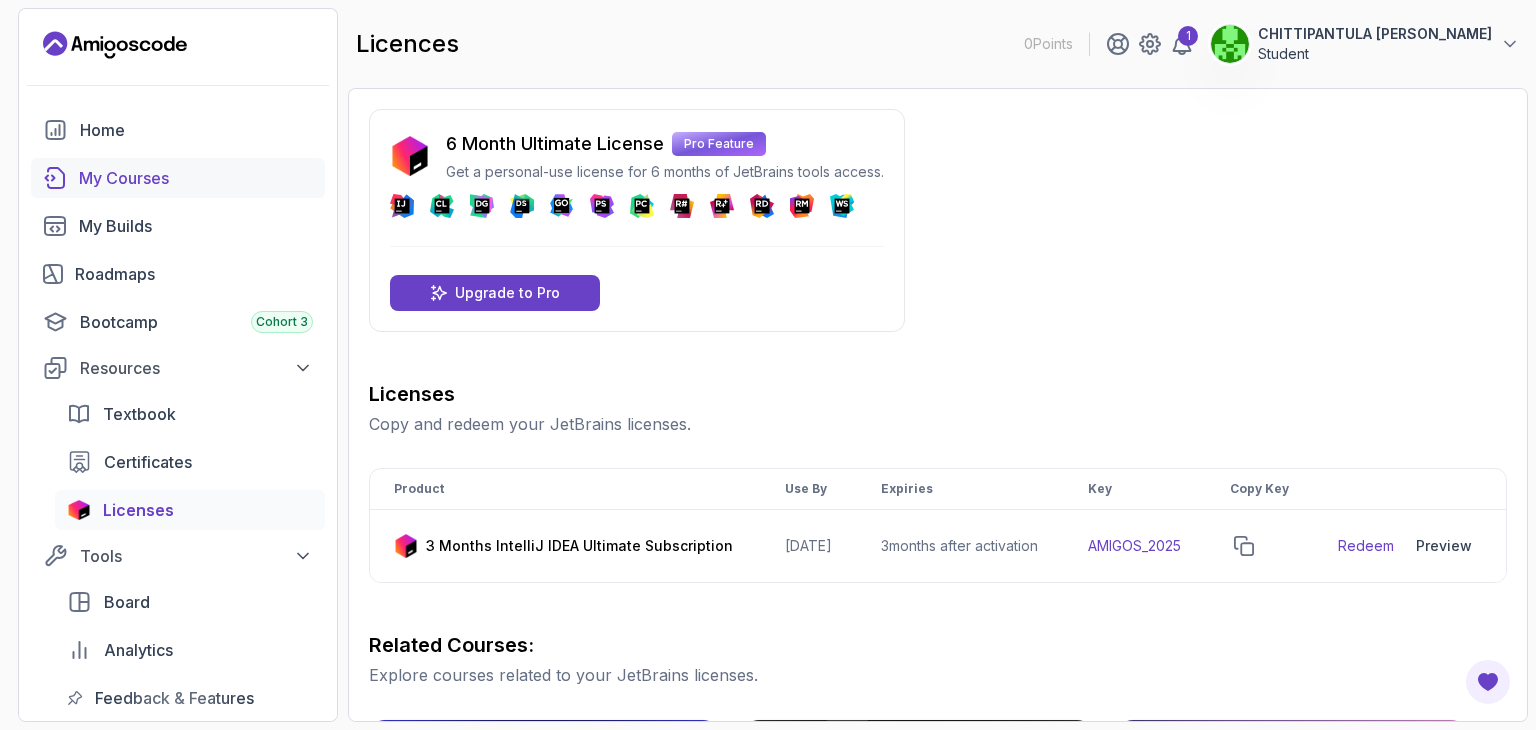 click on "My Courses" at bounding box center [196, 178] 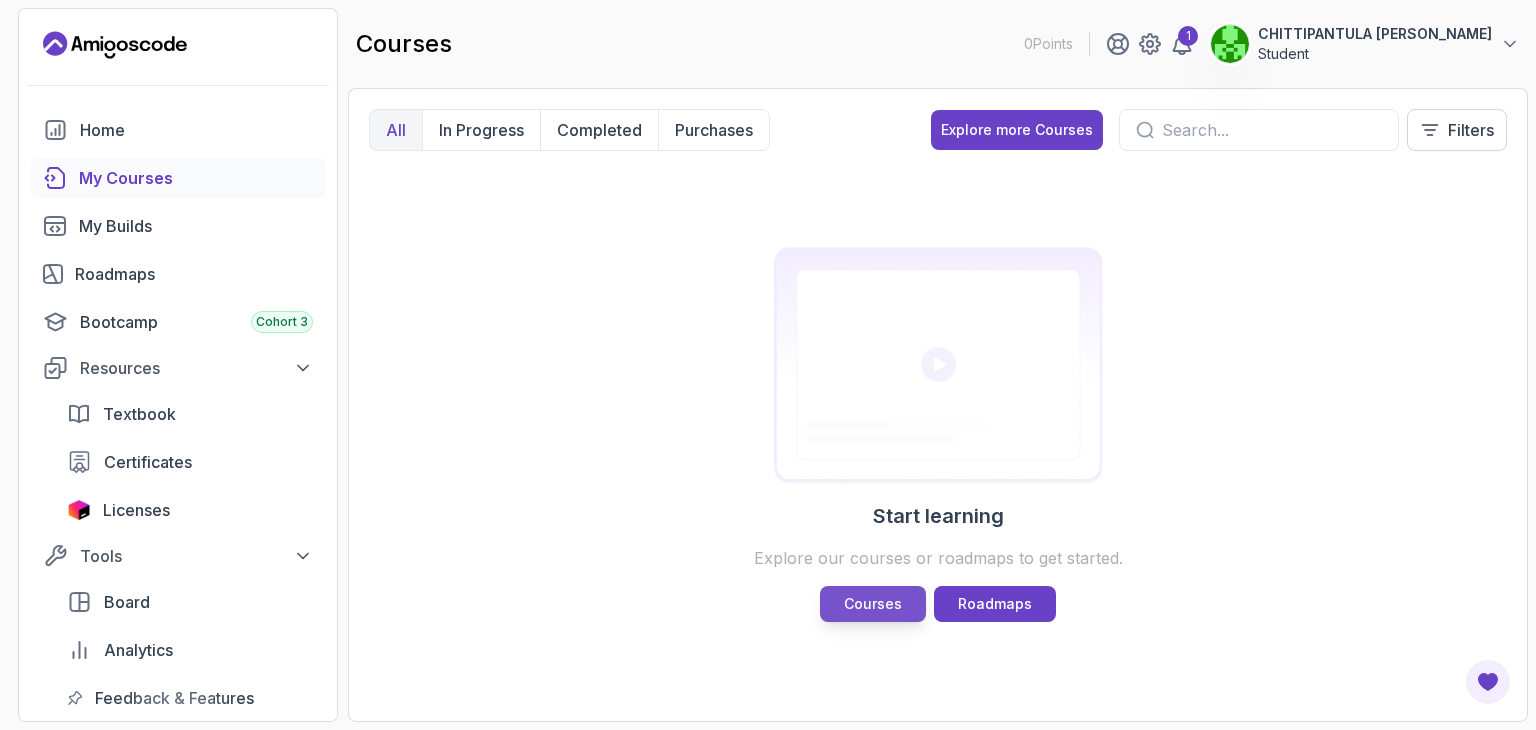 click on "Courses" at bounding box center [873, 604] 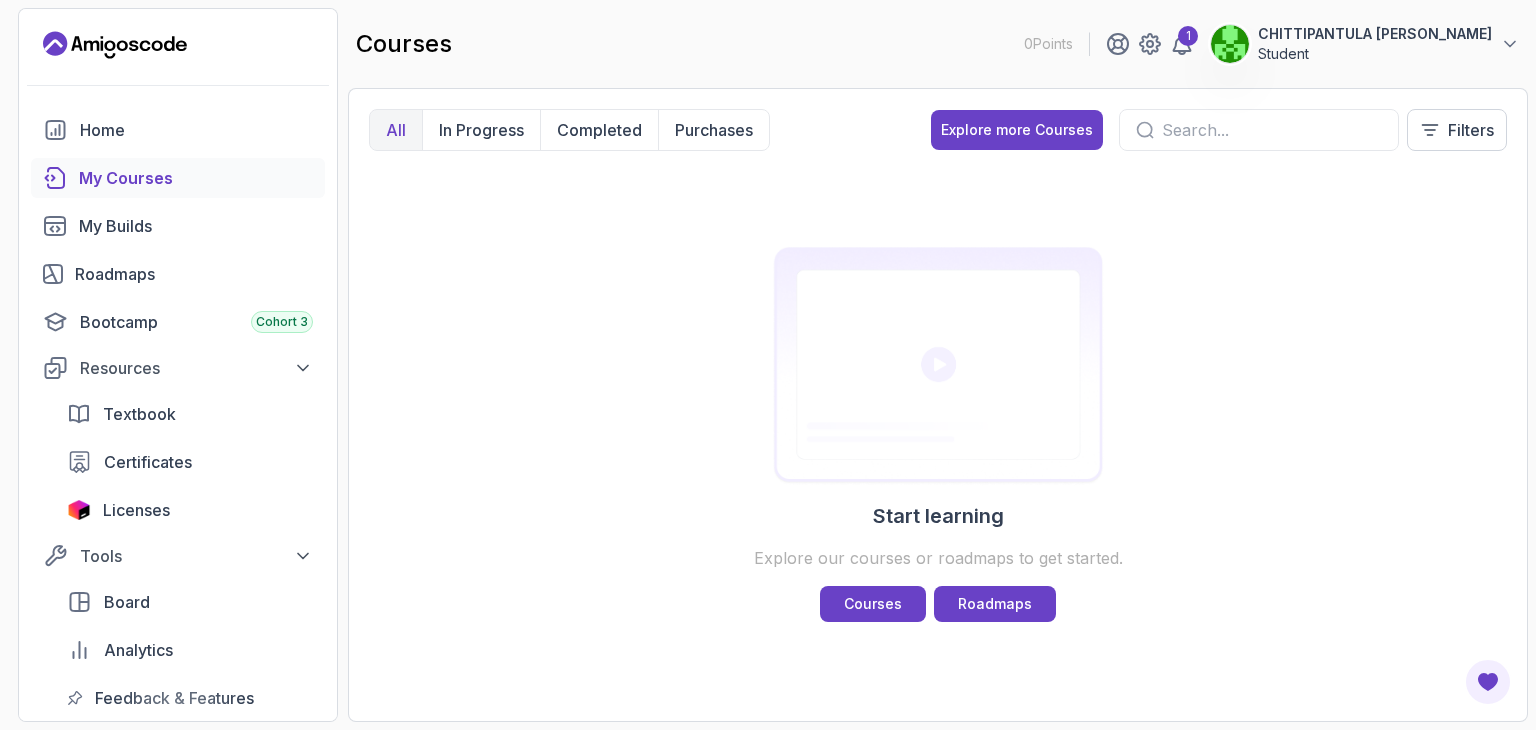 click at bounding box center [938, 366] 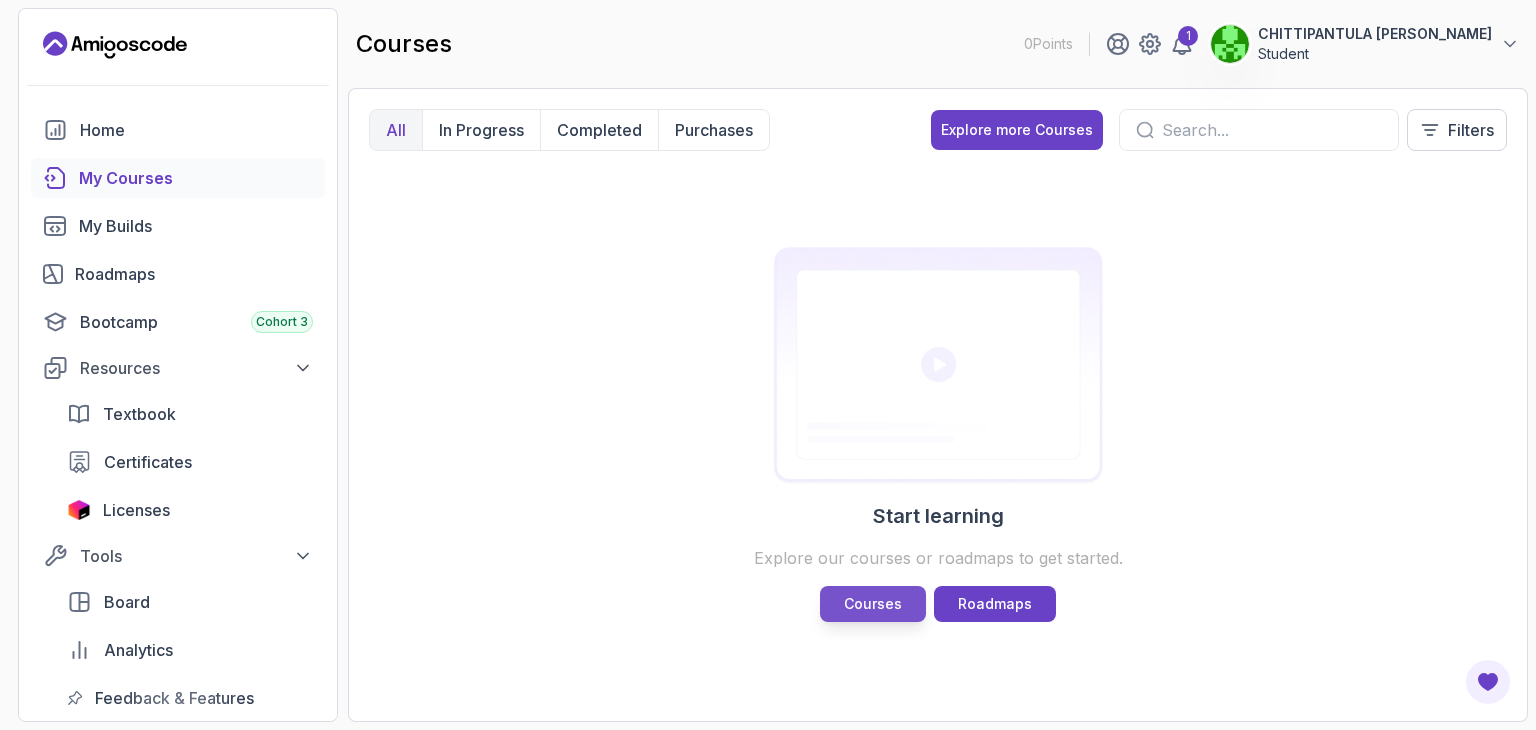 drag, startPoint x: 972, startPoint y: 363, endPoint x: 885, endPoint y: 602, distance: 254.34229 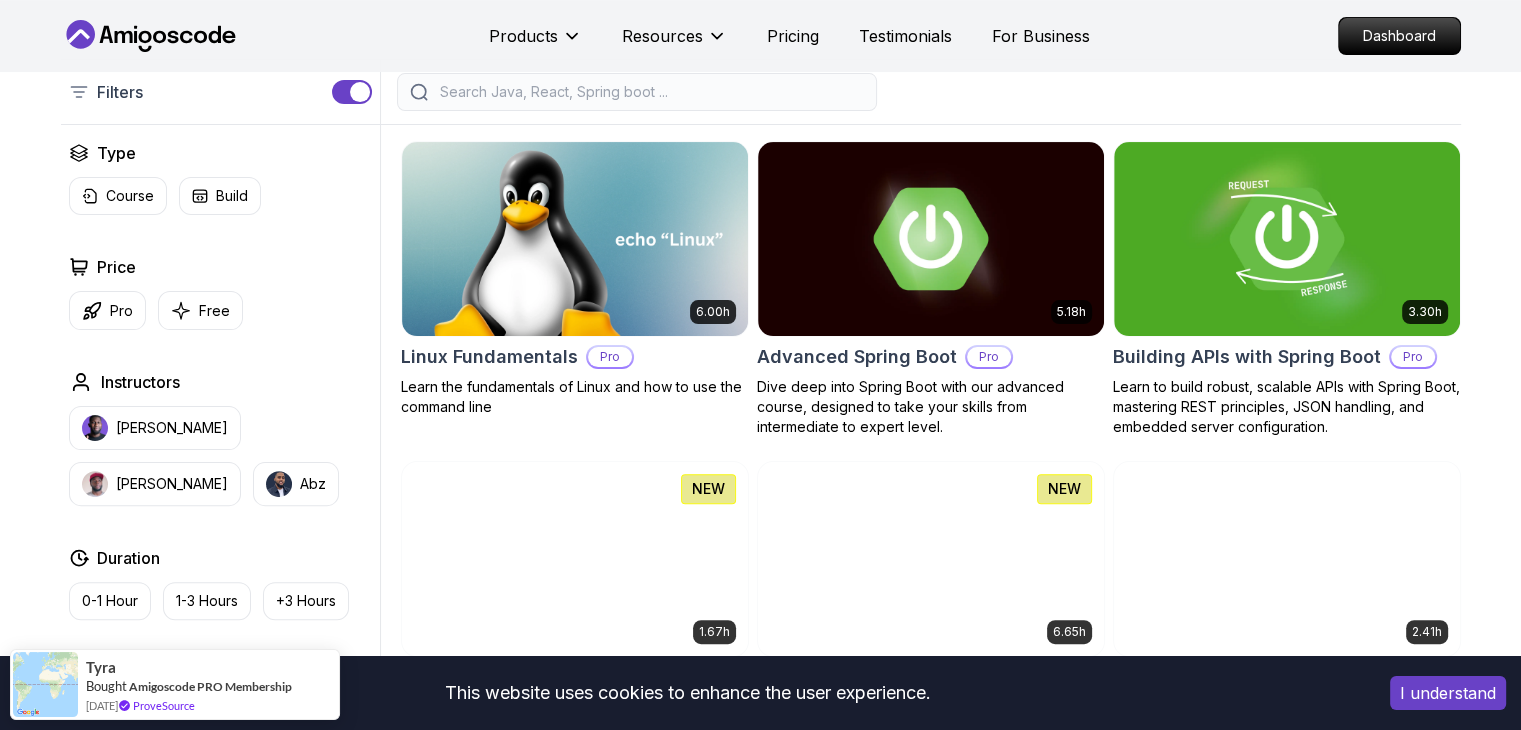 scroll, scrollTop: 488, scrollLeft: 0, axis: vertical 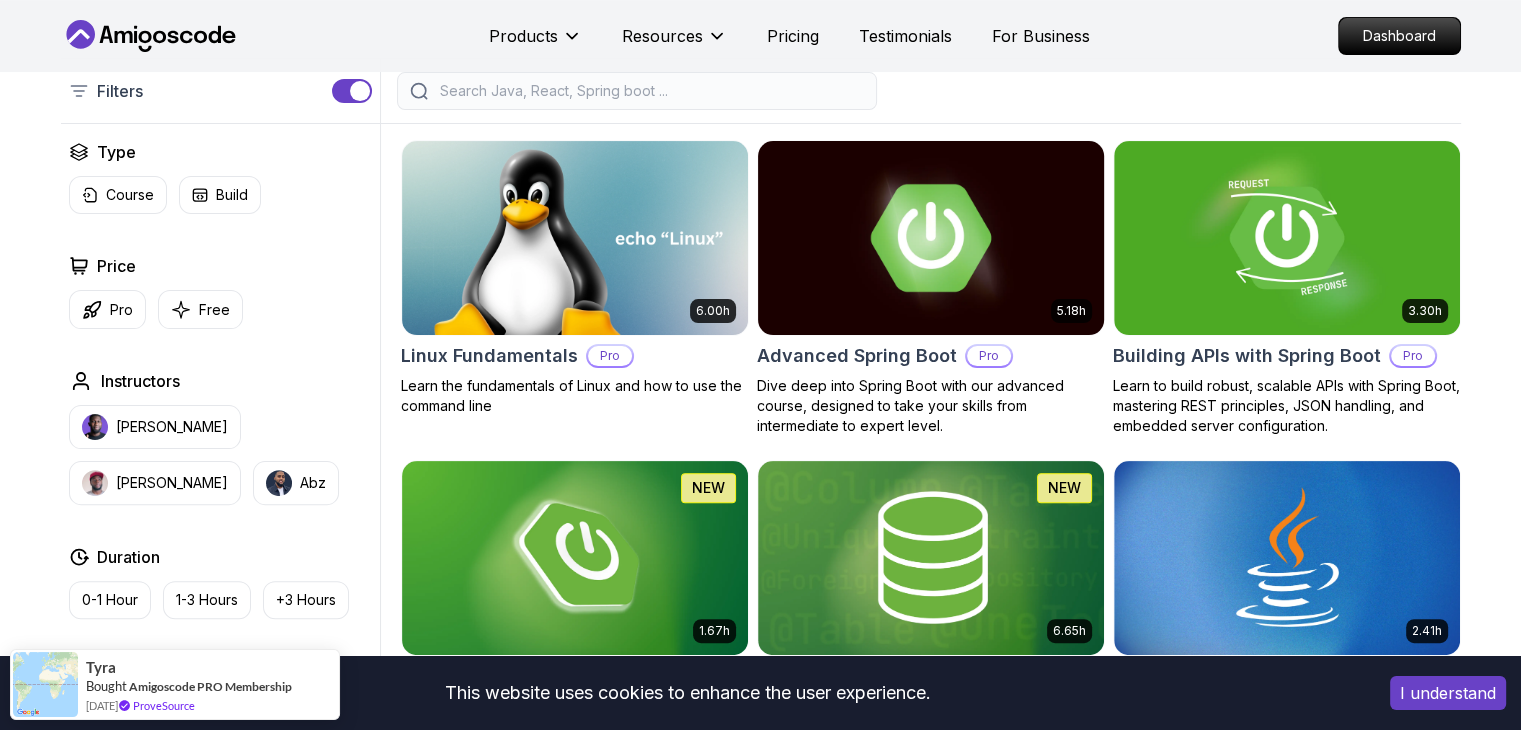 click on "This website uses cookies to enhance the user experience. I understand Products Resources Pricing Testimonials For Business Dashboard Products Resources Pricing Testimonials For Business Dashboard All Courses Learn Java, Spring Boot, DevOps & More with Amigoscode Premium Courses Master in-demand skills like Java, Spring Boot, DevOps, React, and more through hands-on, expert-led courses. Advance your software development career with real-world projects and practical learning. Filters Filters Type Course Build Price Pro Free Instructors Nelson Djalo Richard Abz Duration 0-1 Hour 1-3 Hours +3 Hours Track Front End Back End Dev Ops Full Stack Level Junior Mid-level Senior 6.00h Linux Fundamentals Pro Learn the fundamentals of Linux and how to use the command line 5.18h Advanced Spring Boot Pro Dive deep into Spring Boot with our advanced course, designed to take your skills from intermediate to expert level. 3.30h Building APIs with Spring Boot Pro 1.67h NEW Spring Boot for Beginners 6.65h NEW Spring Data JPA Pro" at bounding box center (760, 4437) 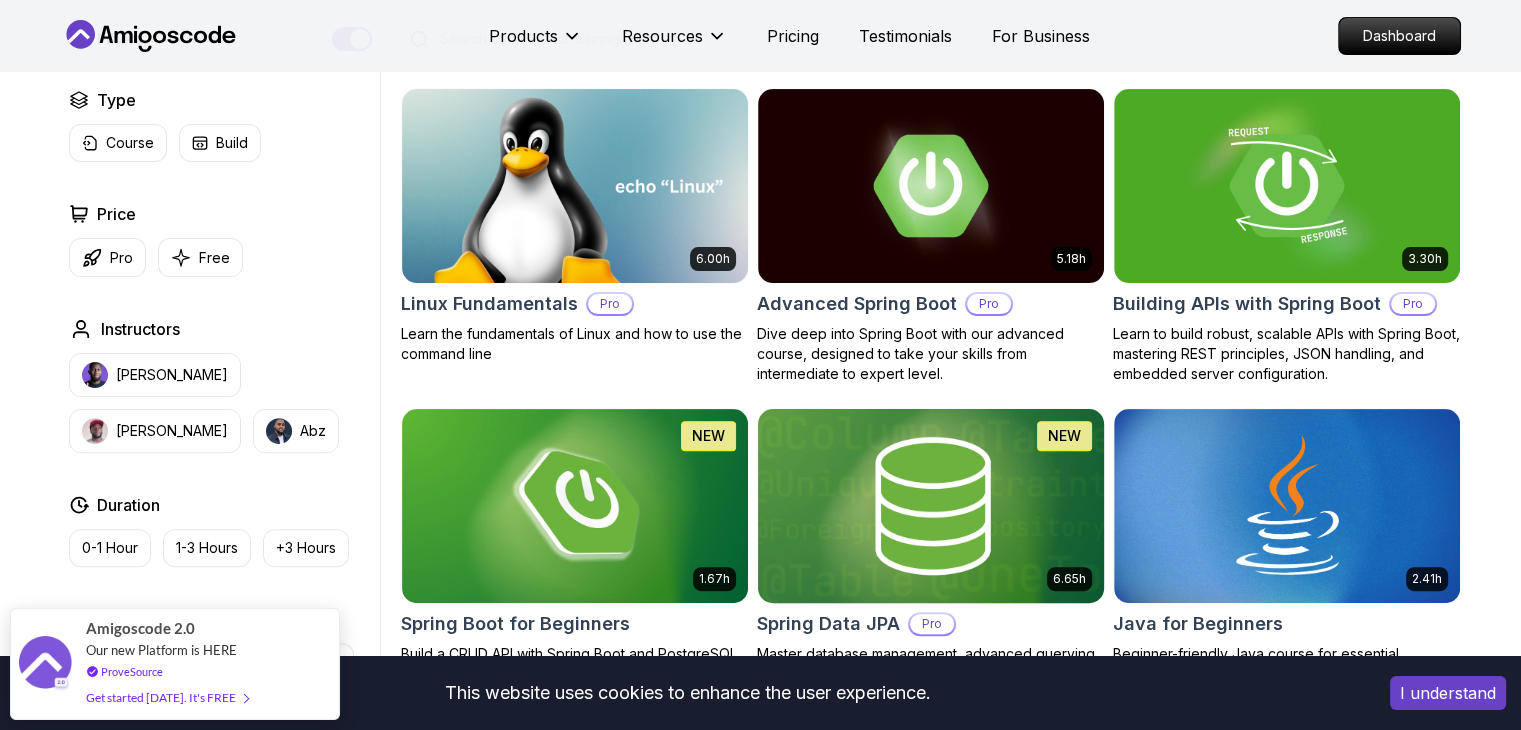 scroll, scrollTop: 539, scrollLeft: 0, axis: vertical 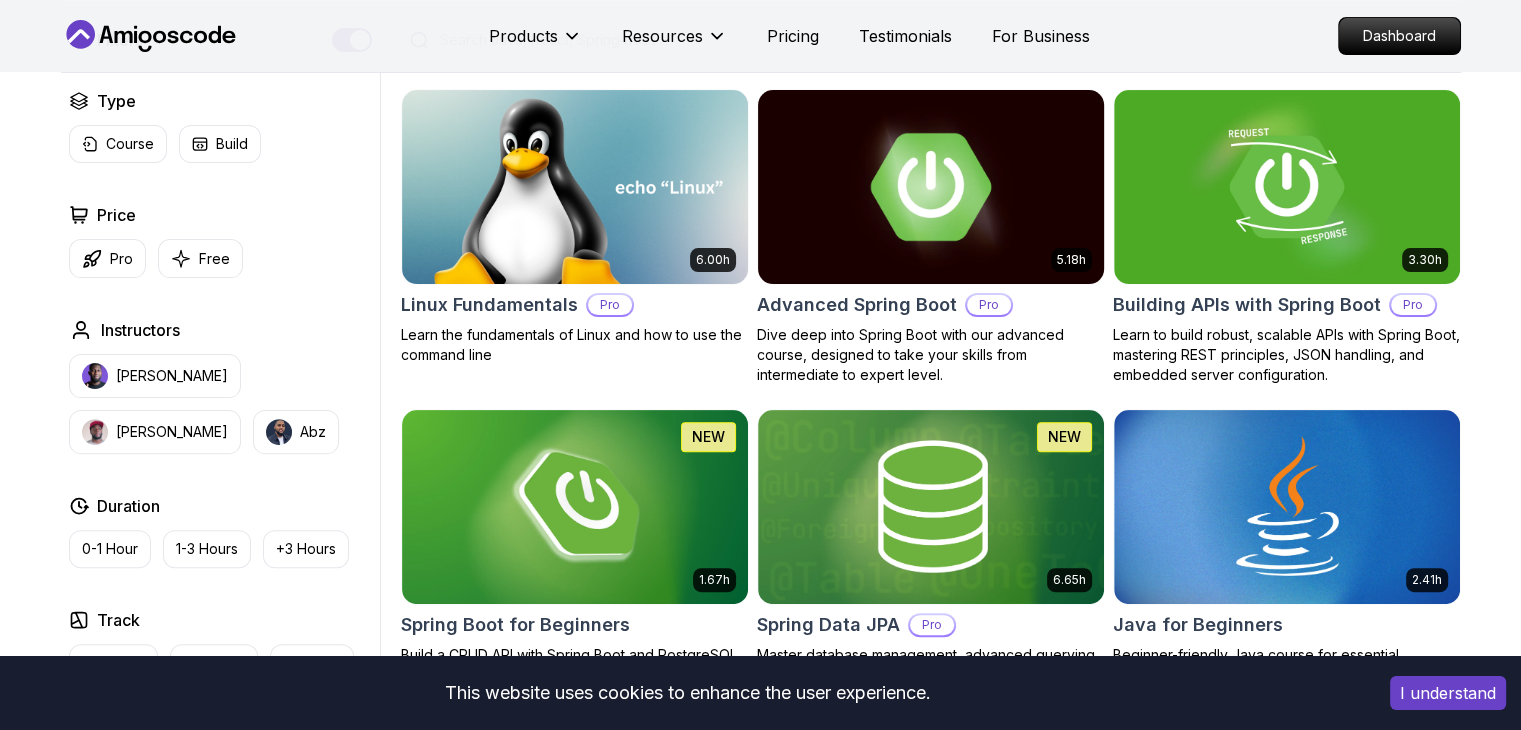 click on "Dive deep into Spring Boot with our advanced course, designed to take your skills from intermediate to expert level." at bounding box center [931, 355] 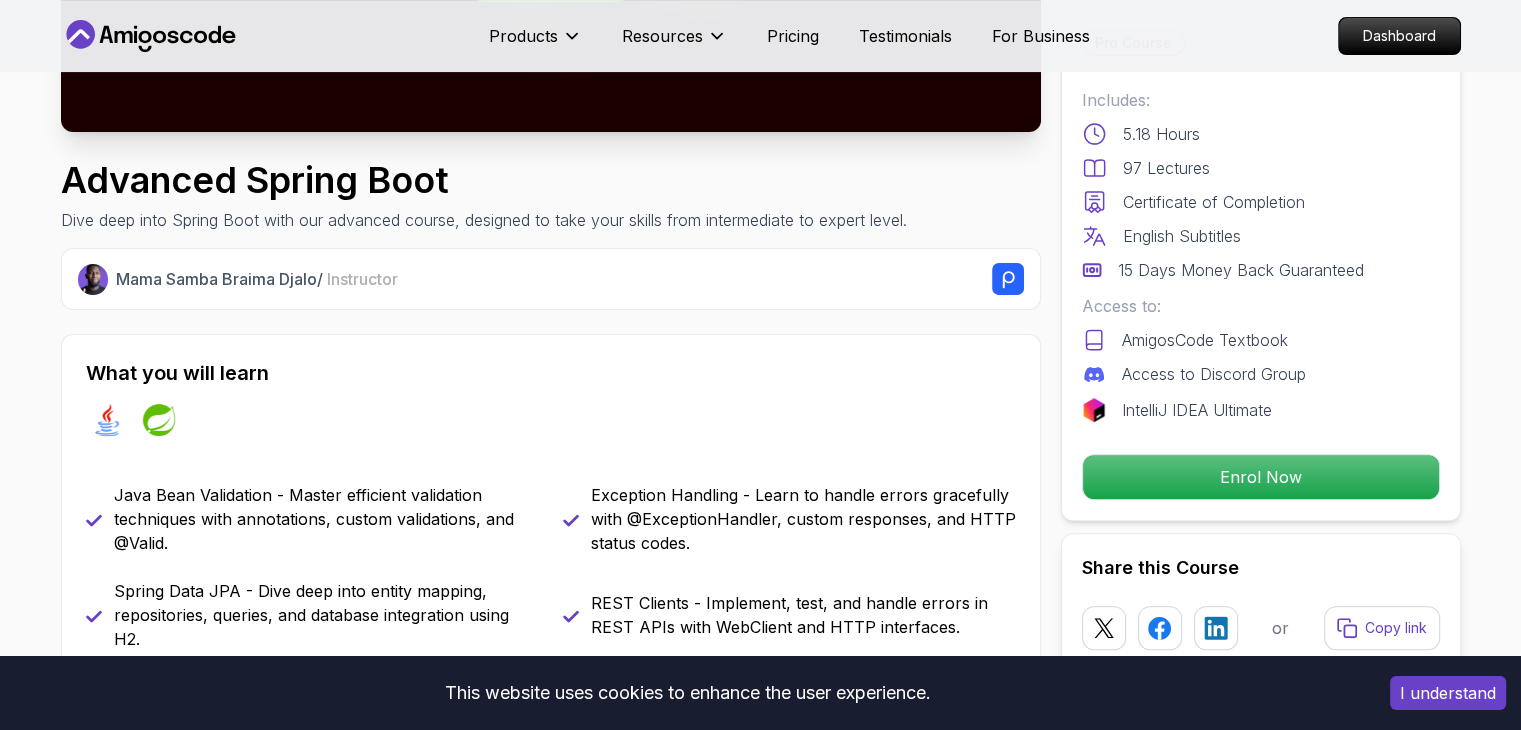 scroll, scrollTop: 0, scrollLeft: 0, axis: both 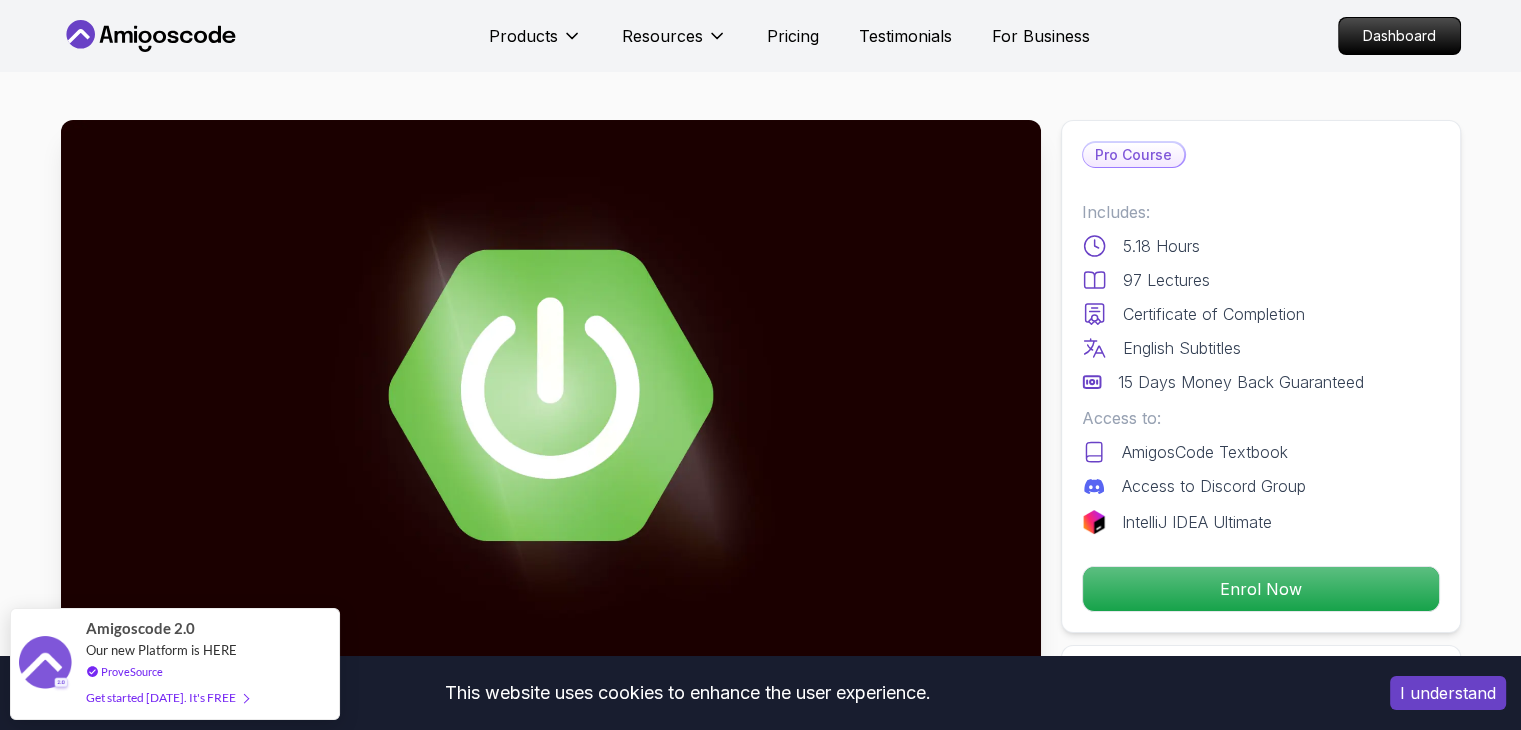 drag, startPoint x: 0, startPoint y: 1, endPoint x: 33, endPoint y: 377, distance: 377.44537 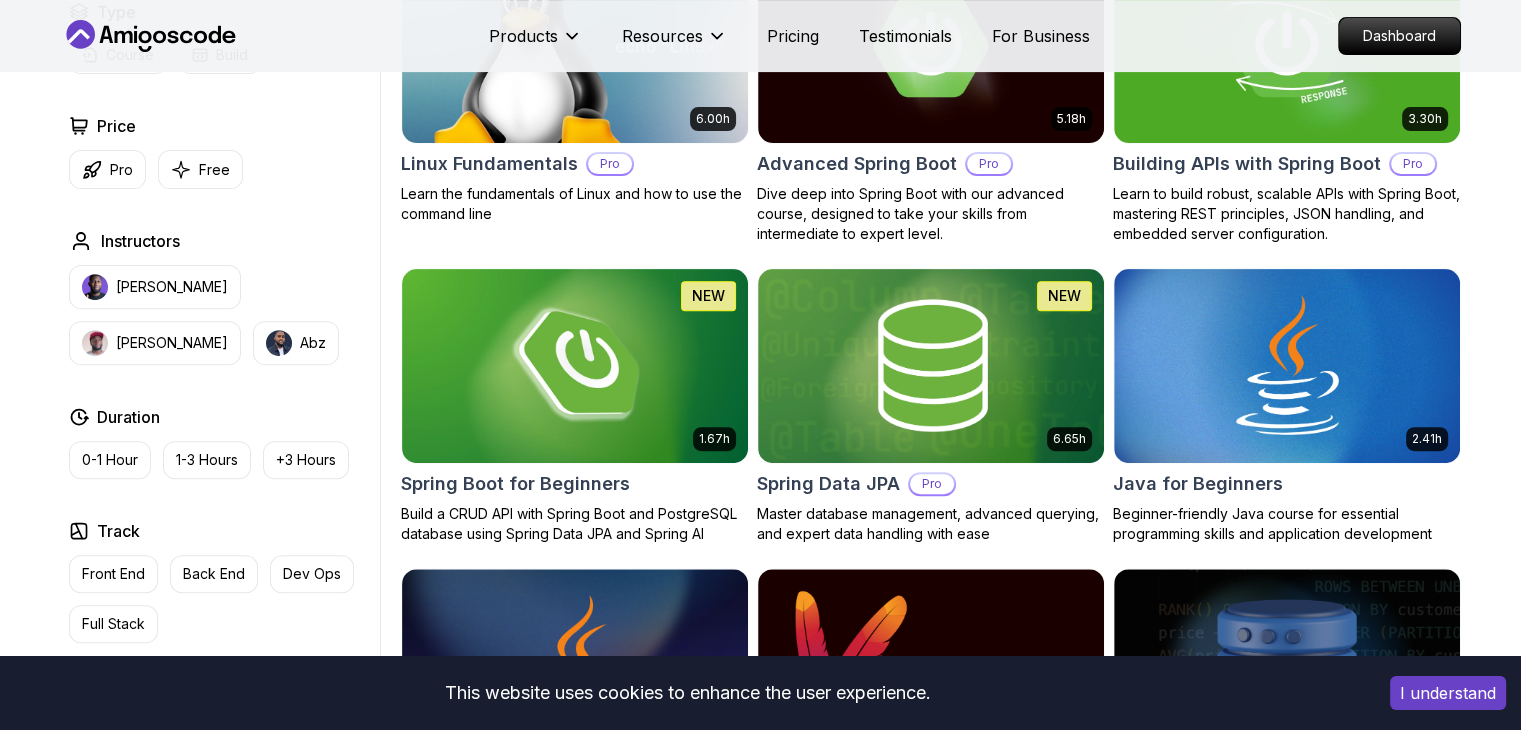 scroll, scrollTop: 630, scrollLeft: 0, axis: vertical 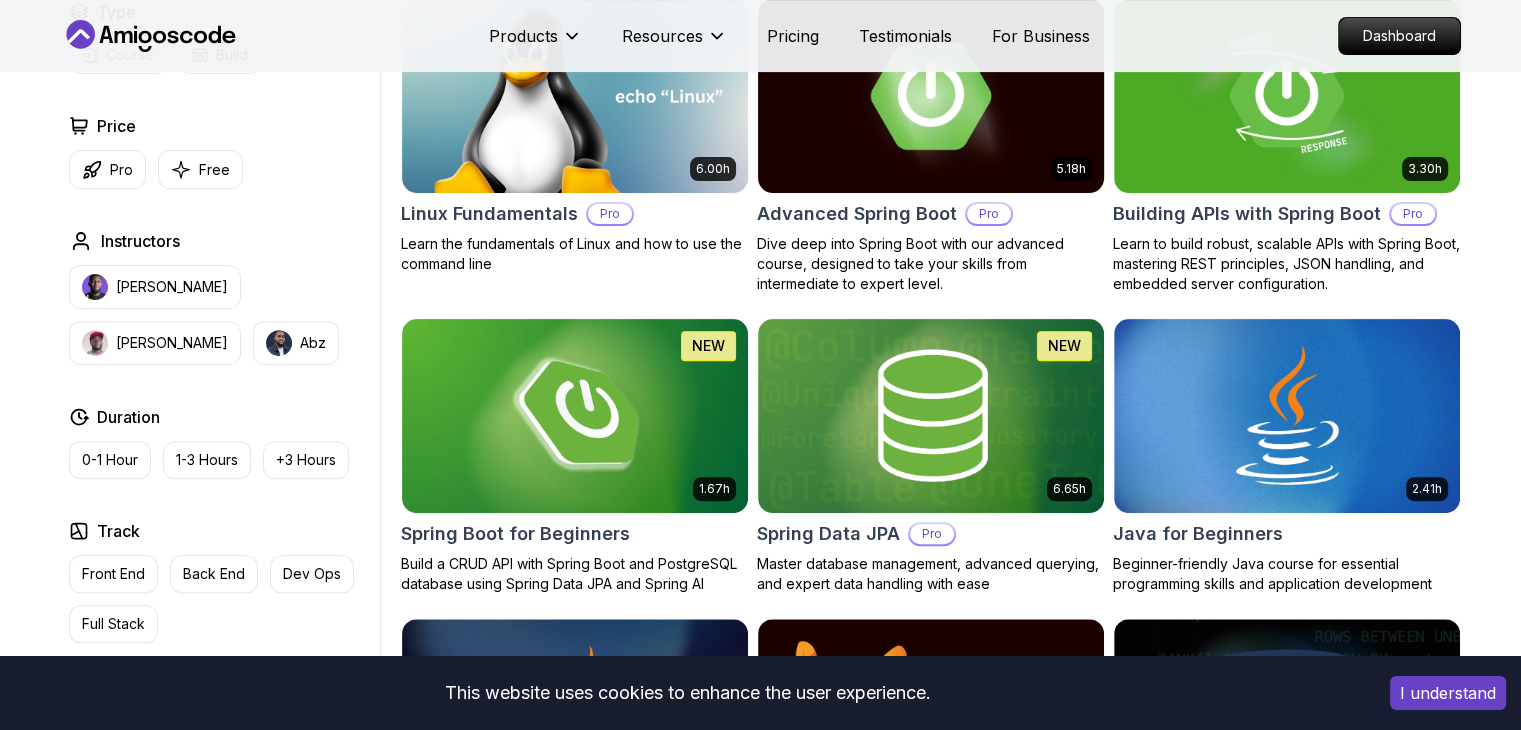 click on "Dive deep into Spring Boot with our advanced course, designed to take your skills from intermediate to expert level." at bounding box center [931, 264] 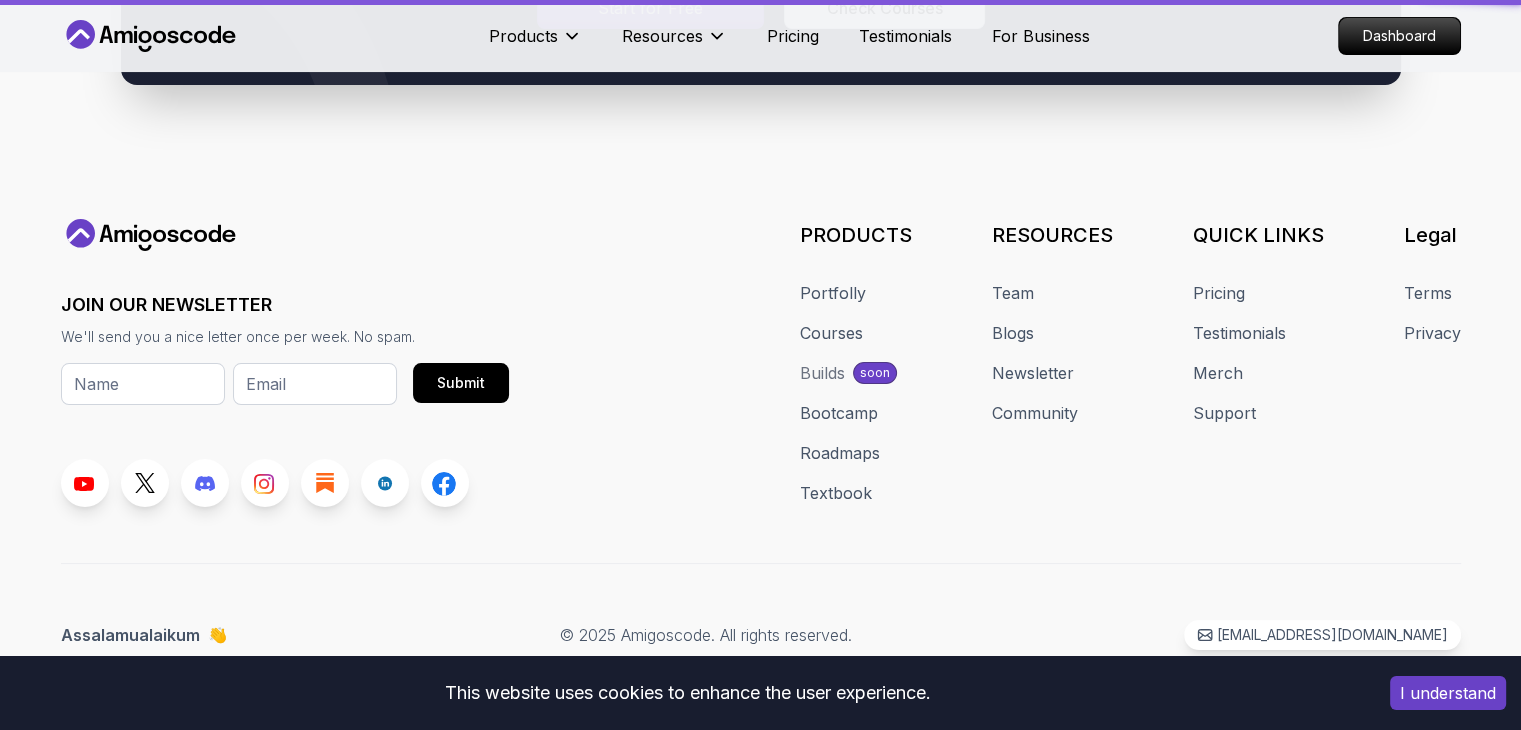 scroll, scrollTop: 0, scrollLeft: 0, axis: both 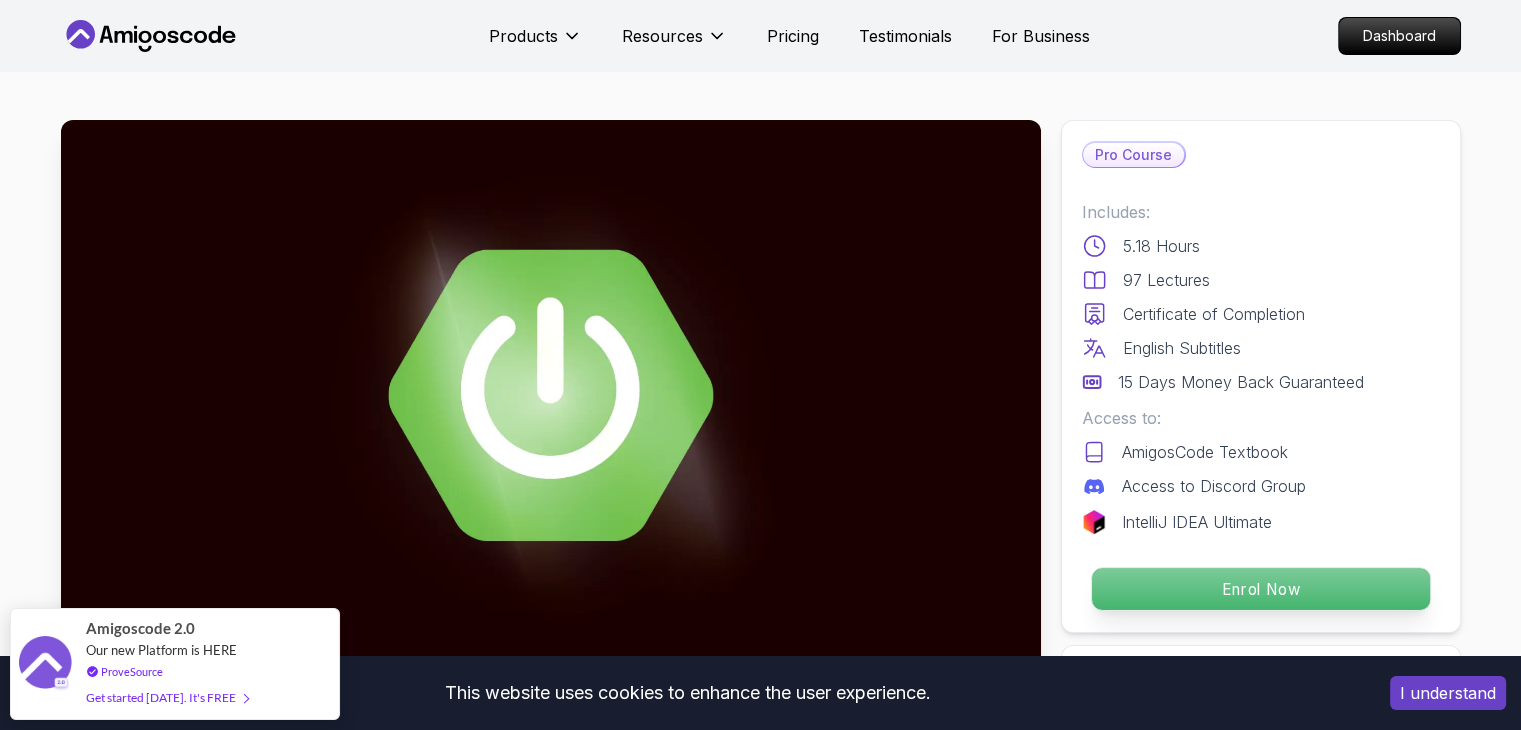 click on "Enrol Now" at bounding box center [1260, 589] 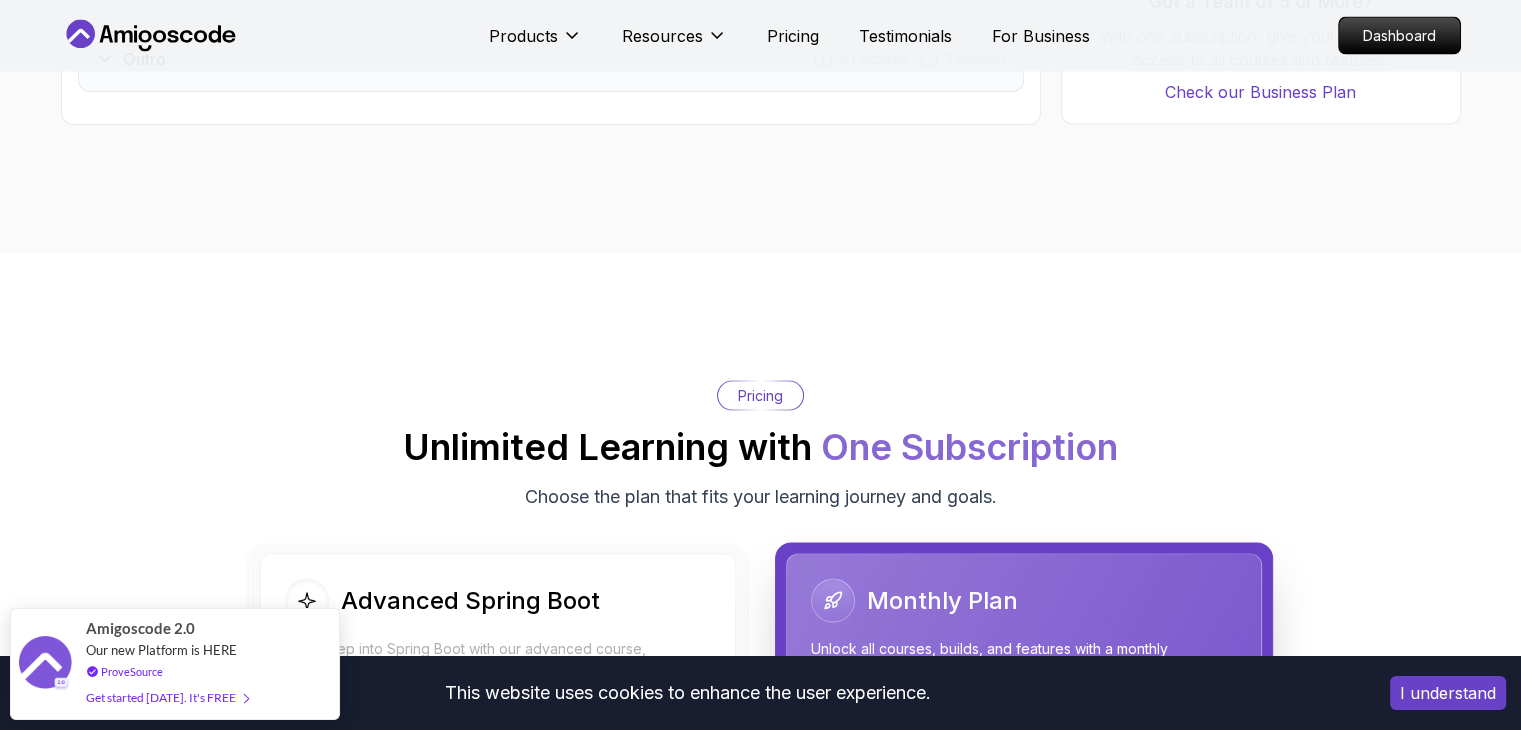 scroll, scrollTop: 4019, scrollLeft: 0, axis: vertical 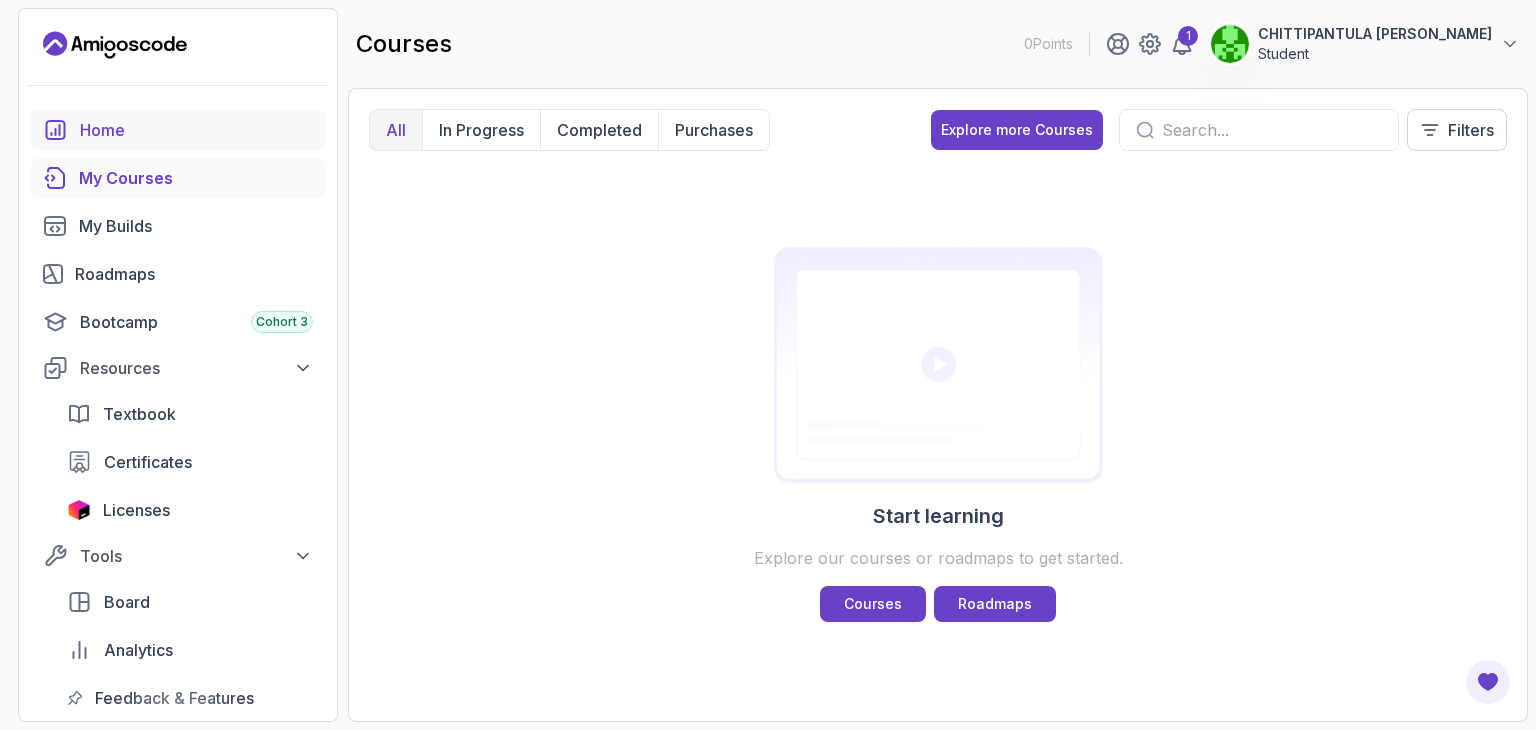 click on "Home" at bounding box center (178, 130) 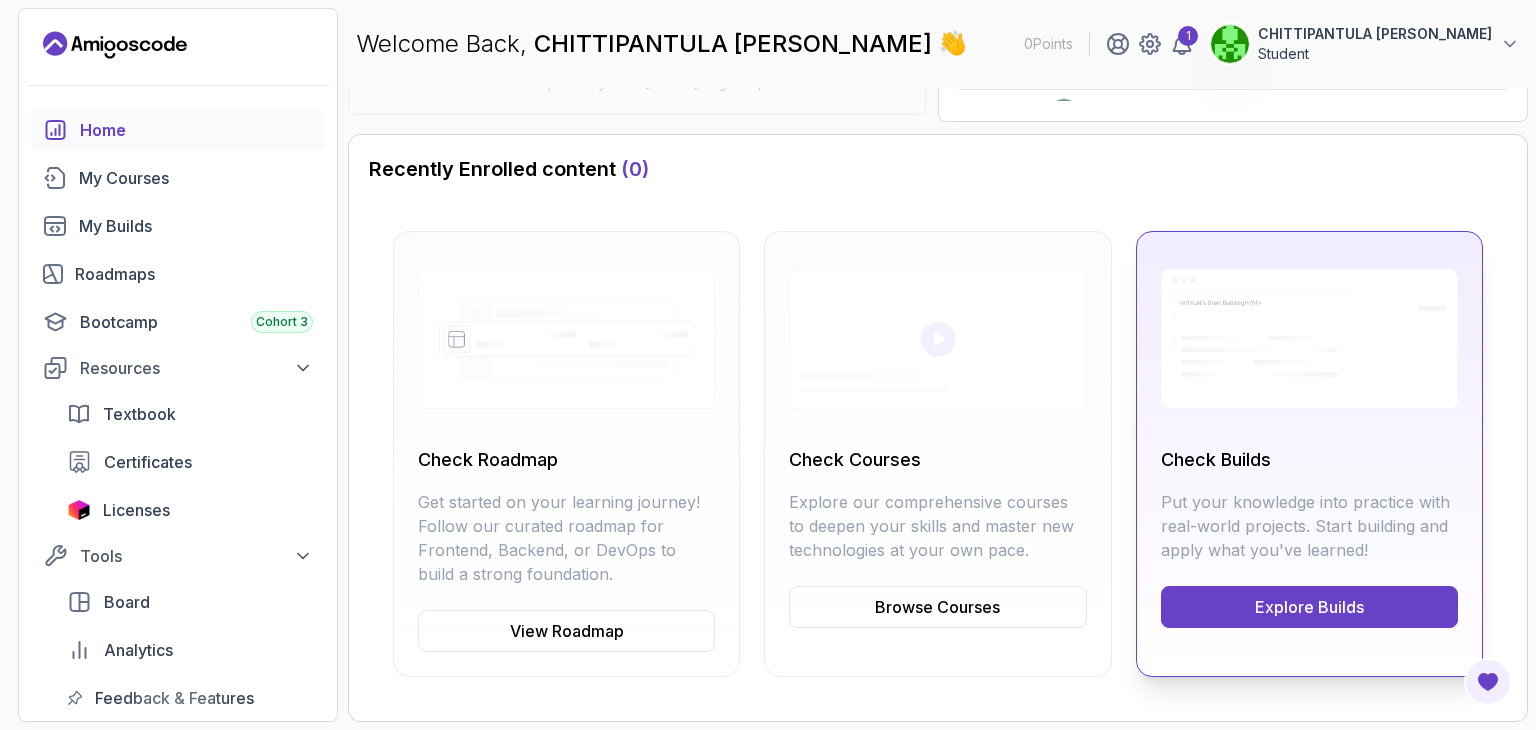 scroll, scrollTop: 0, scrollLeft: 0, axis: both 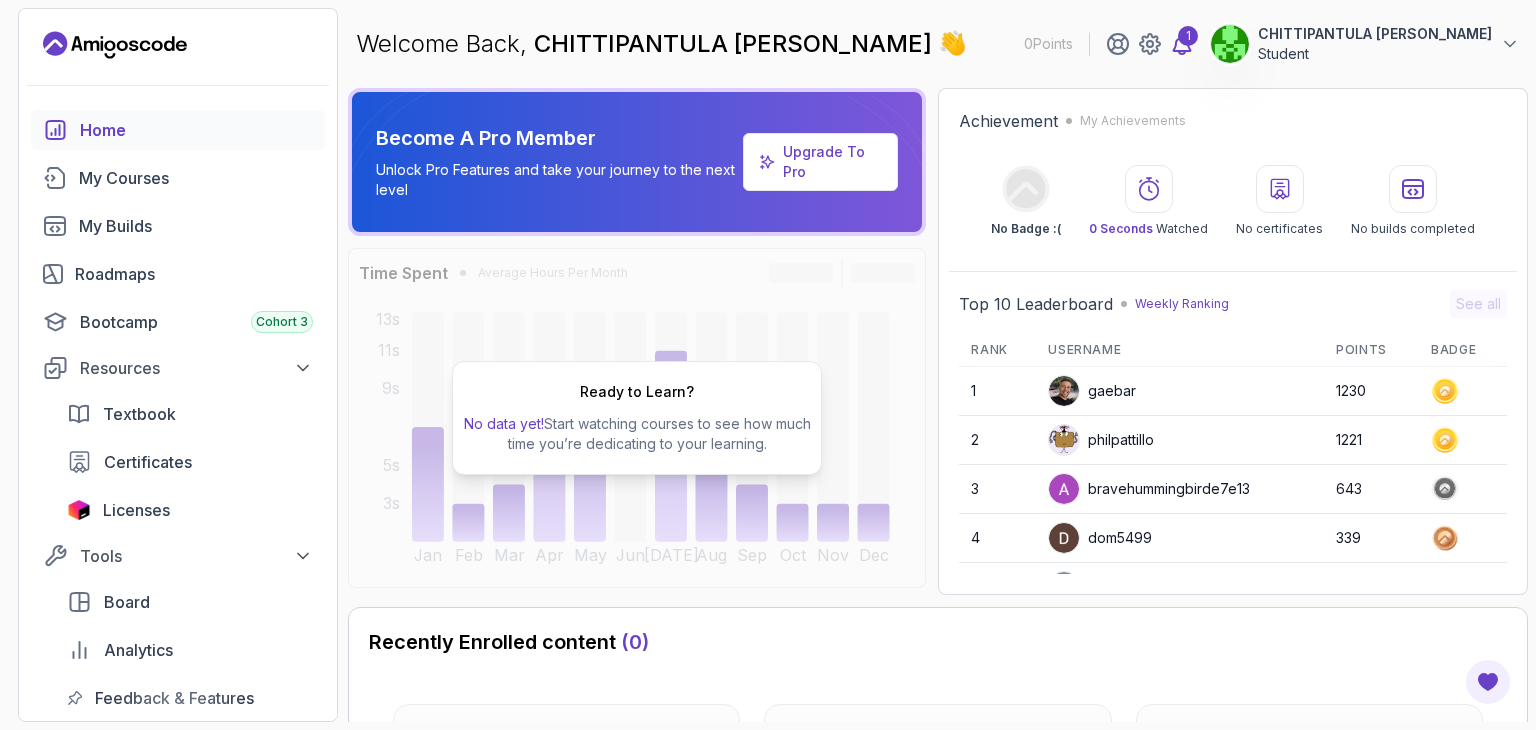 click 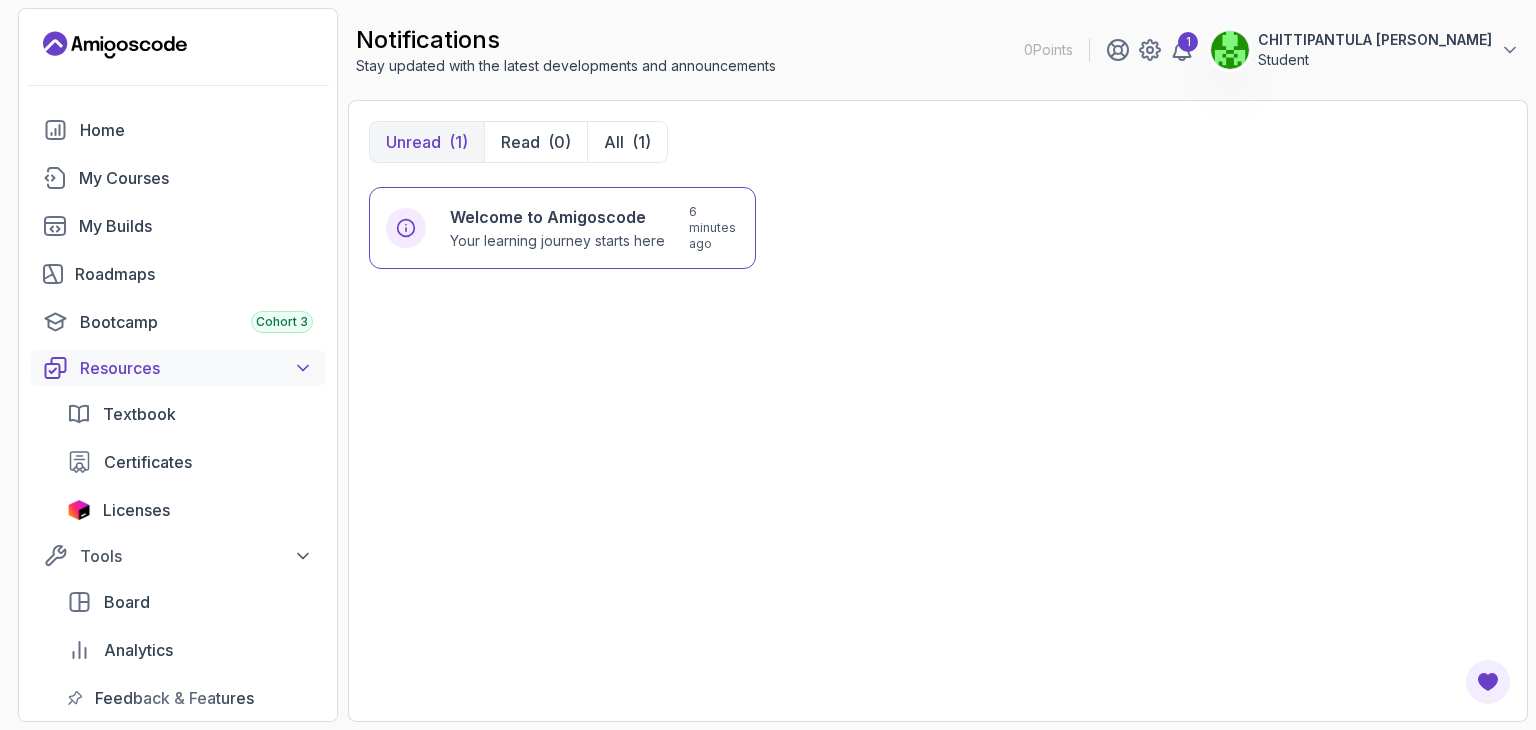 scroll, scrollTop: 184, scrollLeft: 0, axis: vertical 